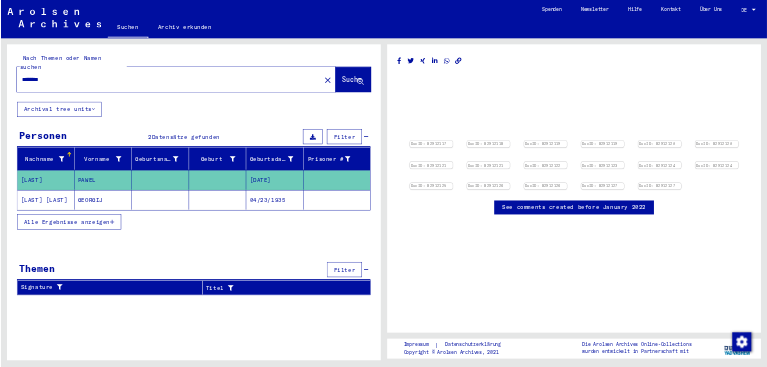 scroll, scrollTop: 0, scrollLeft: 0, axis: both 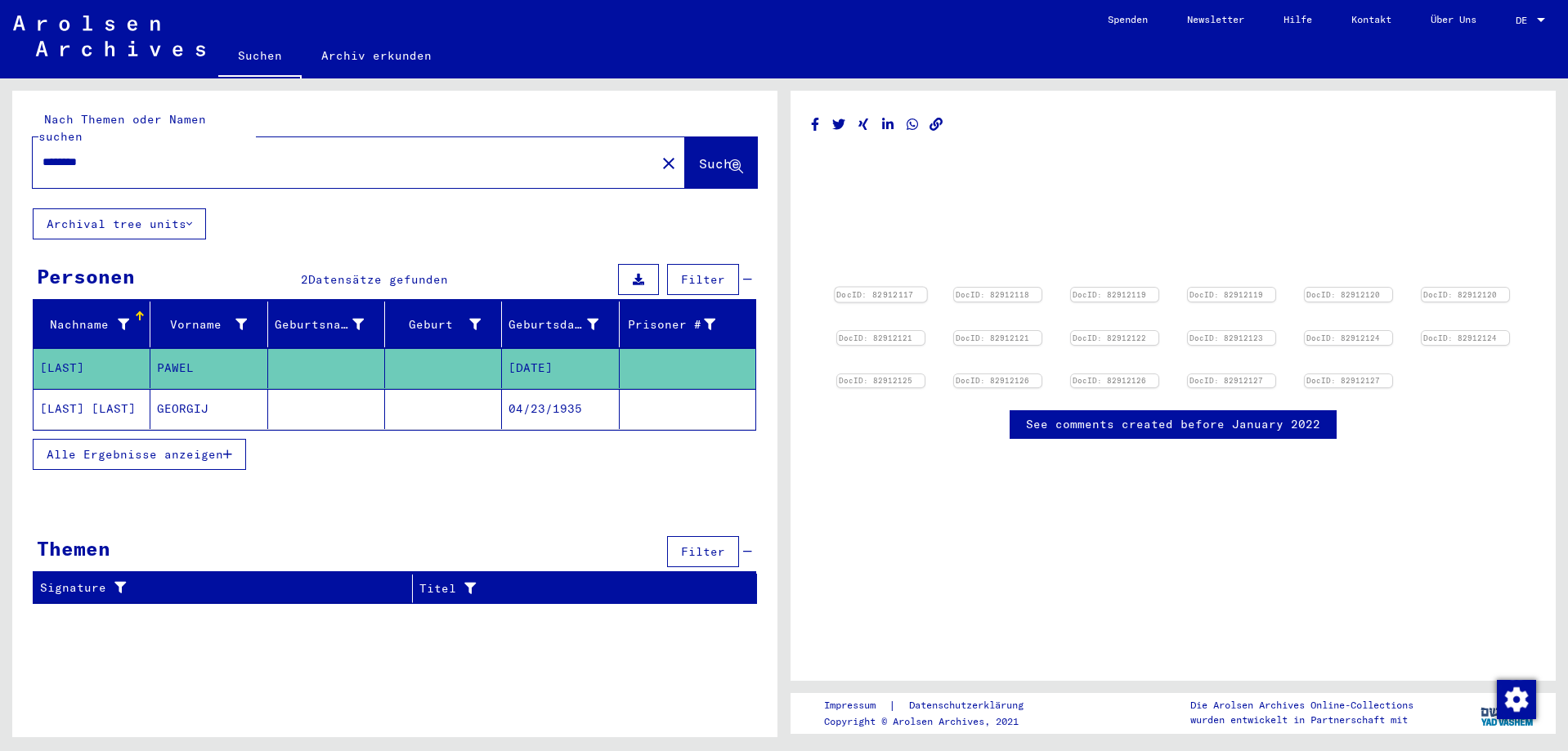 click at bounding box center [880, 288] 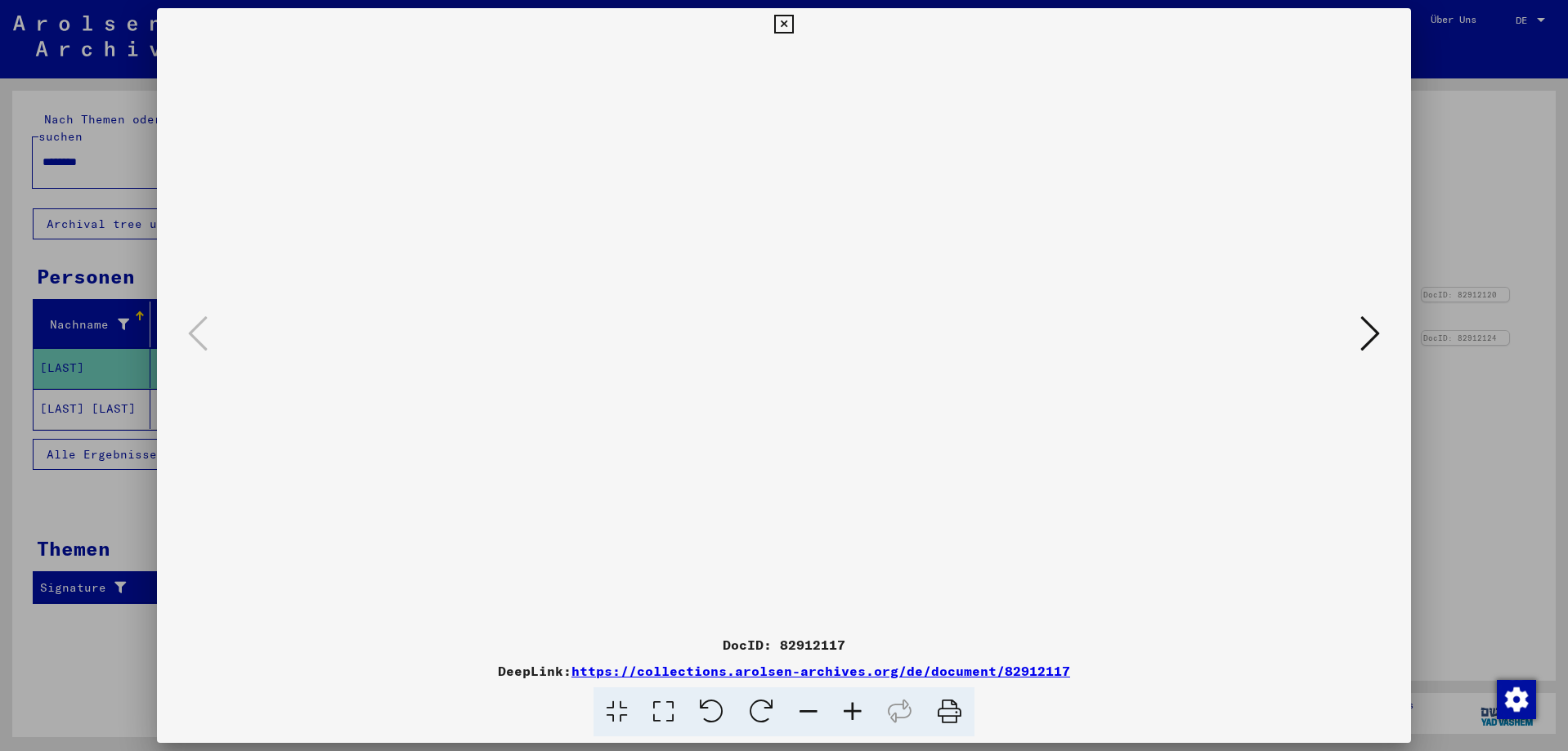 click at bounding box center [784, 334] 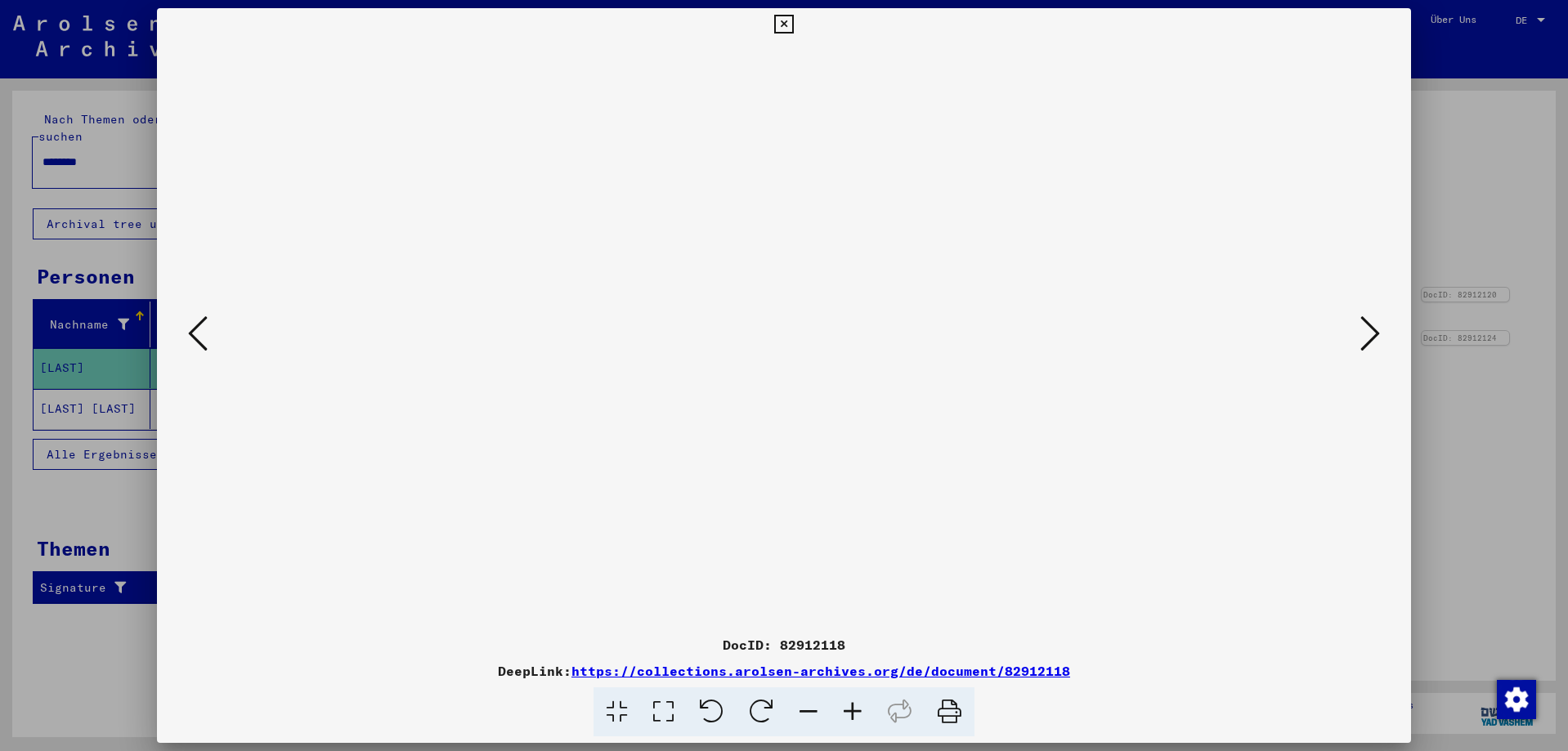 click at bounding box center (1370, 333) 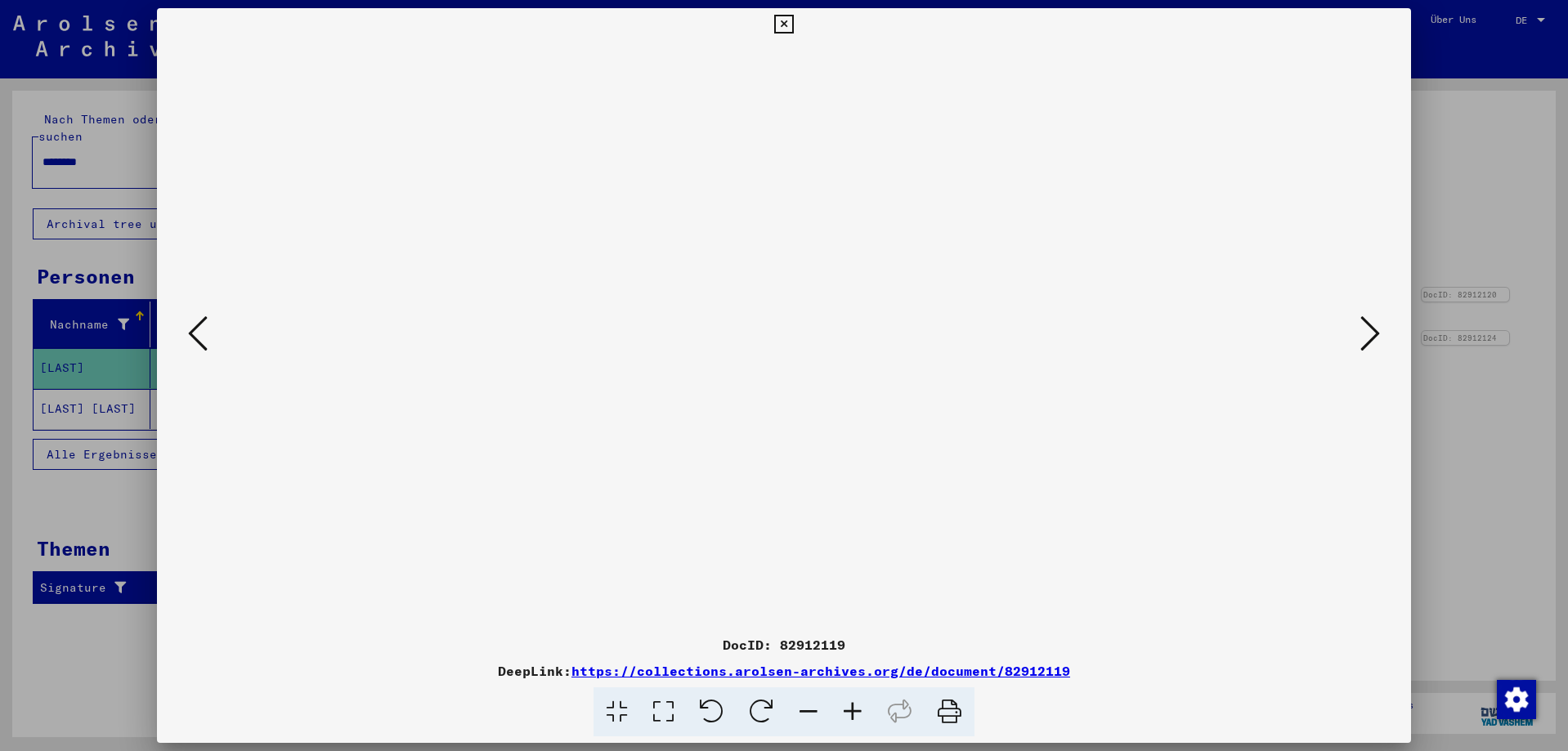 type 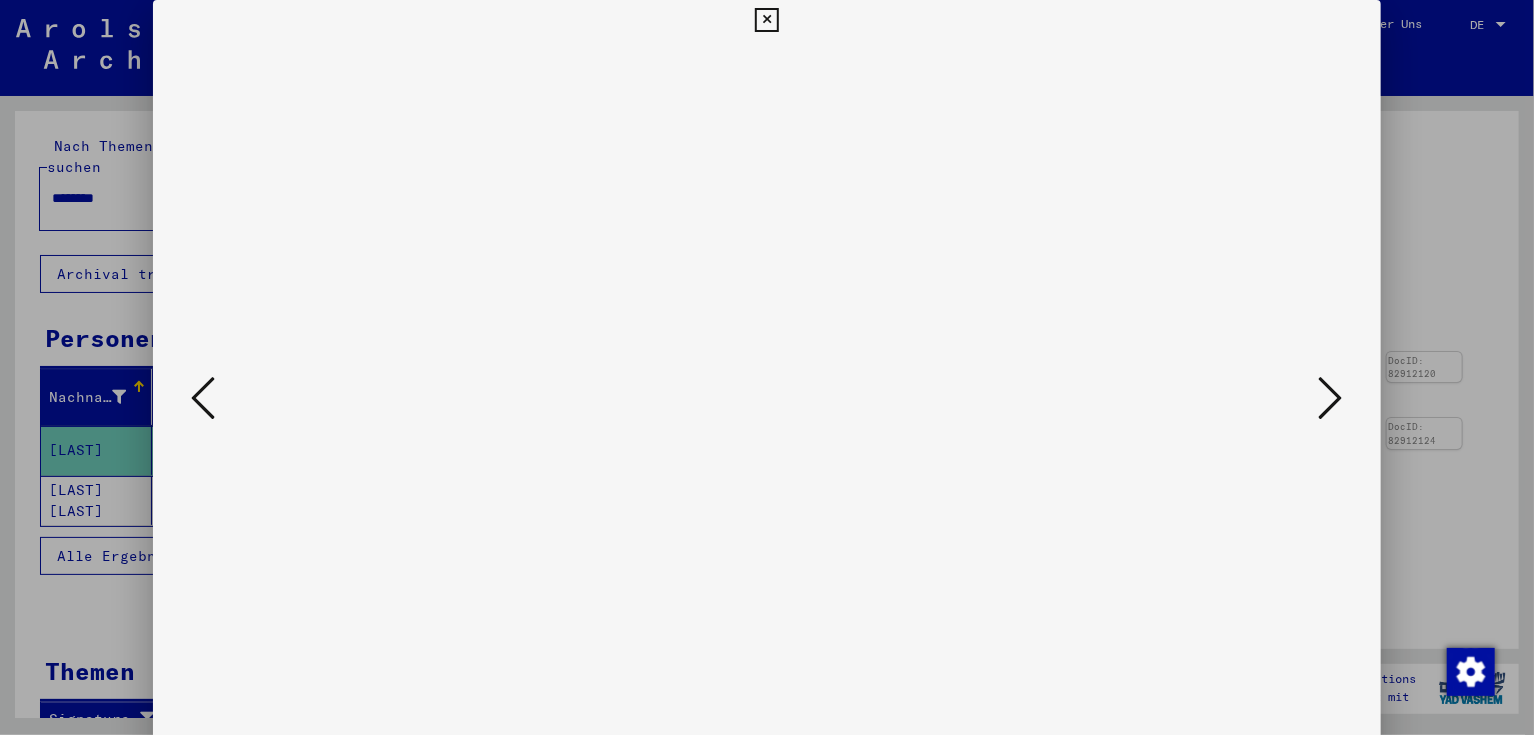 click at bounding box center (1331, 398) 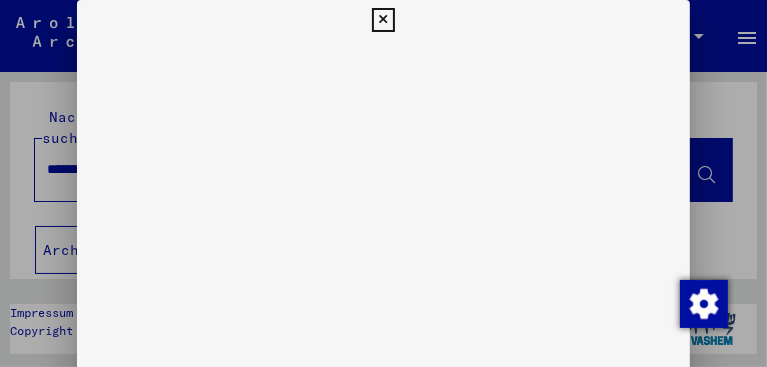 click at bounding box center (384, 399) 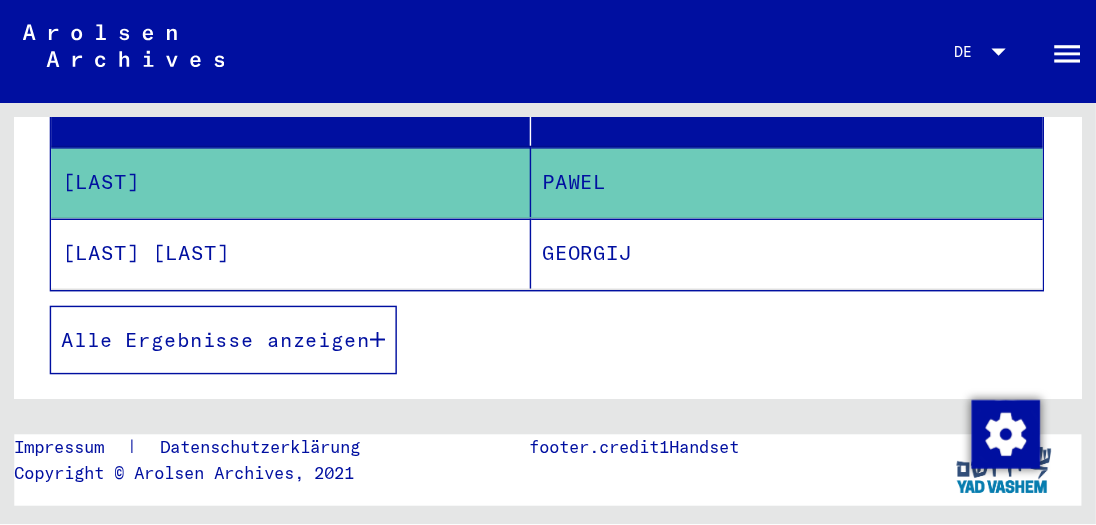 scroll, scrollTop: 0, scrollLeft: 0, axis: both 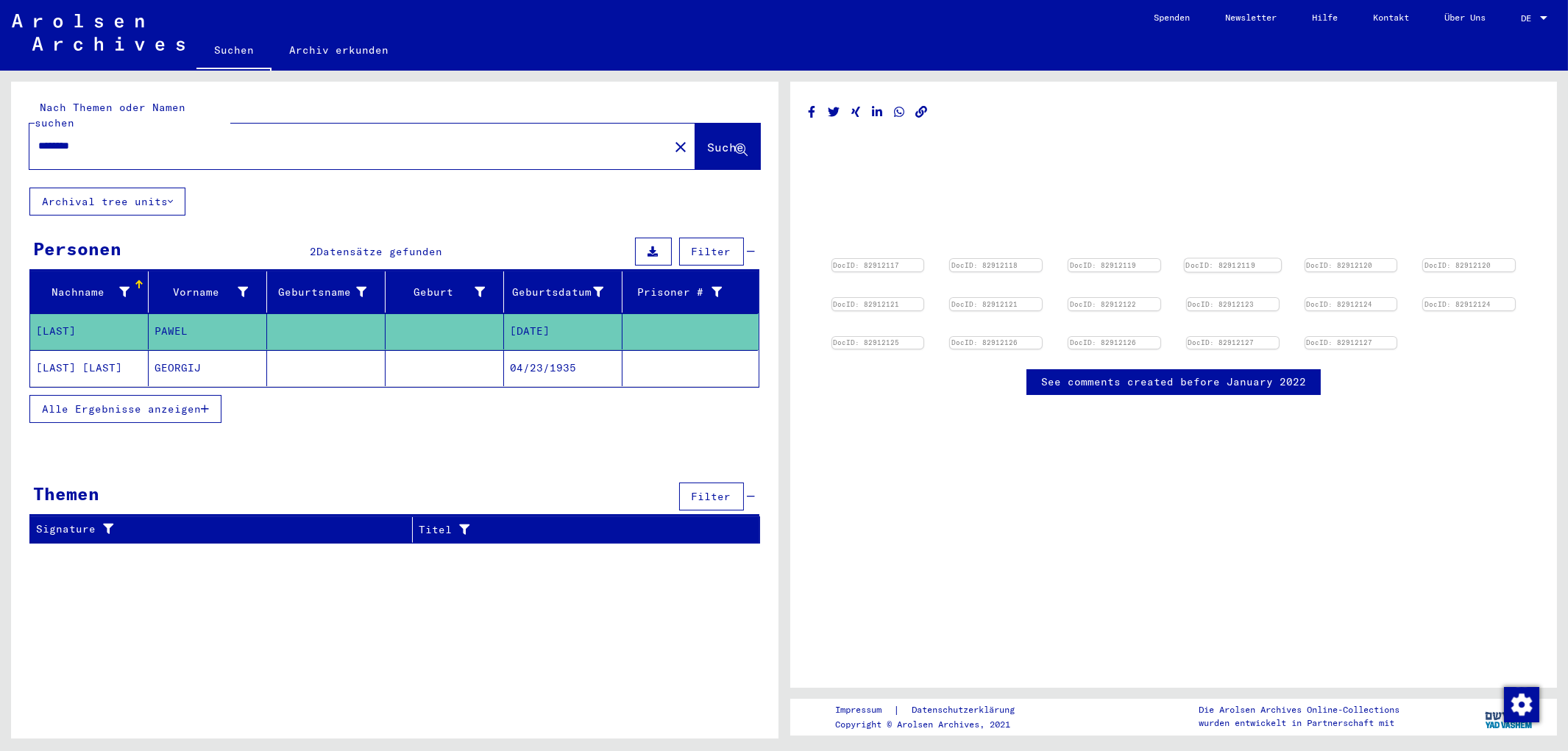 click at bounding box center (878, 259) 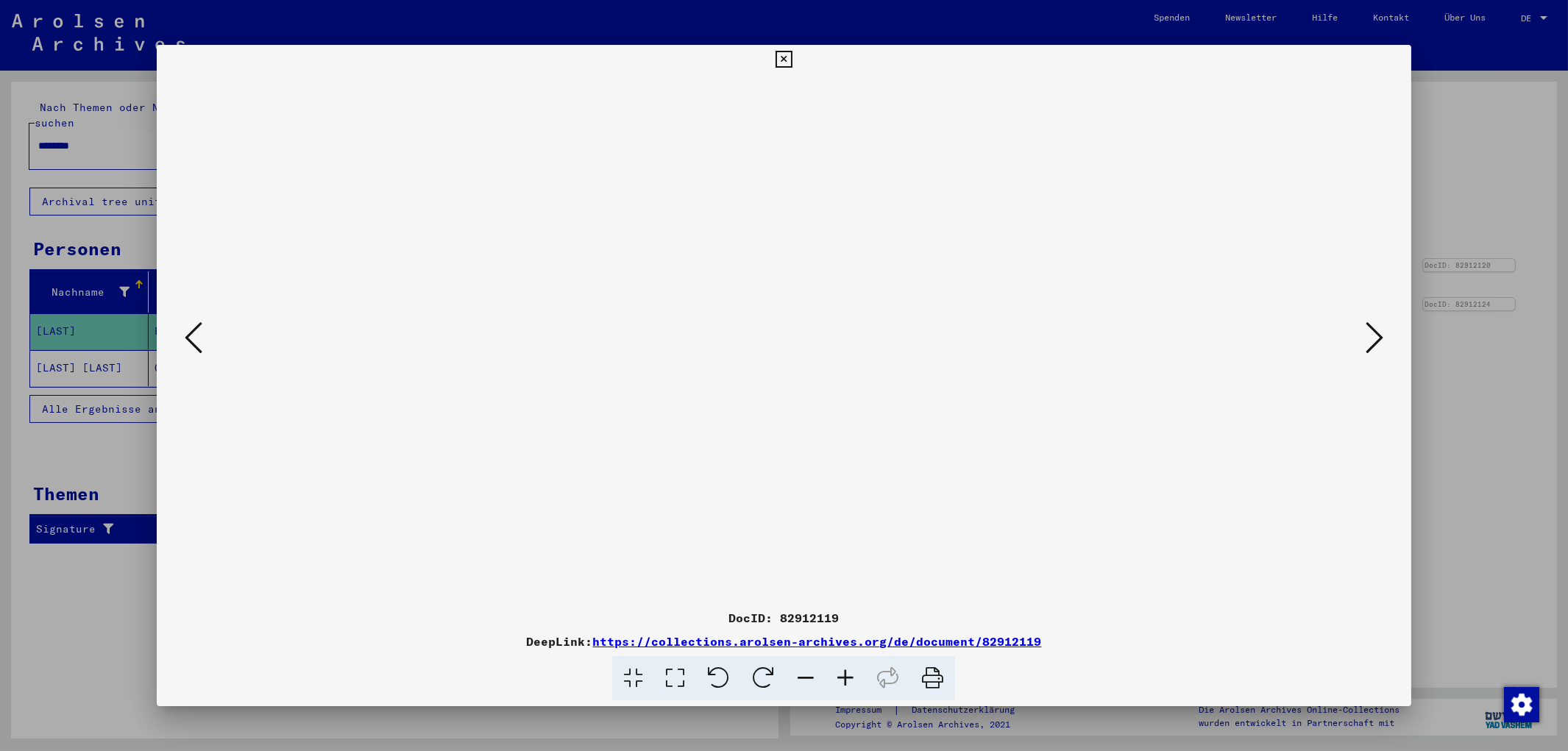 click on "https://collections.arolsen-archives.org/de/document/82912119" at bounding box center (817, 641) 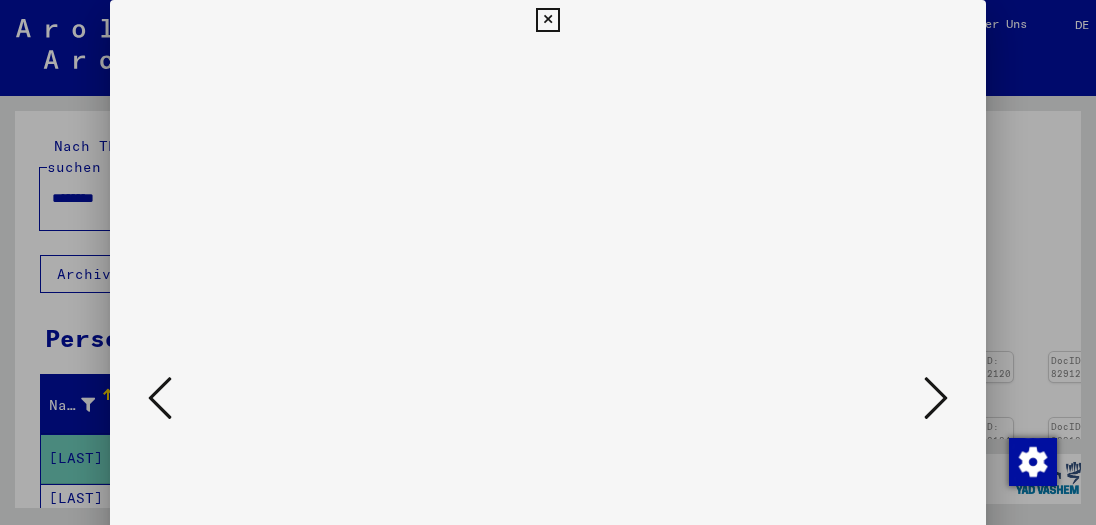 click at bounding box center [160, 398] 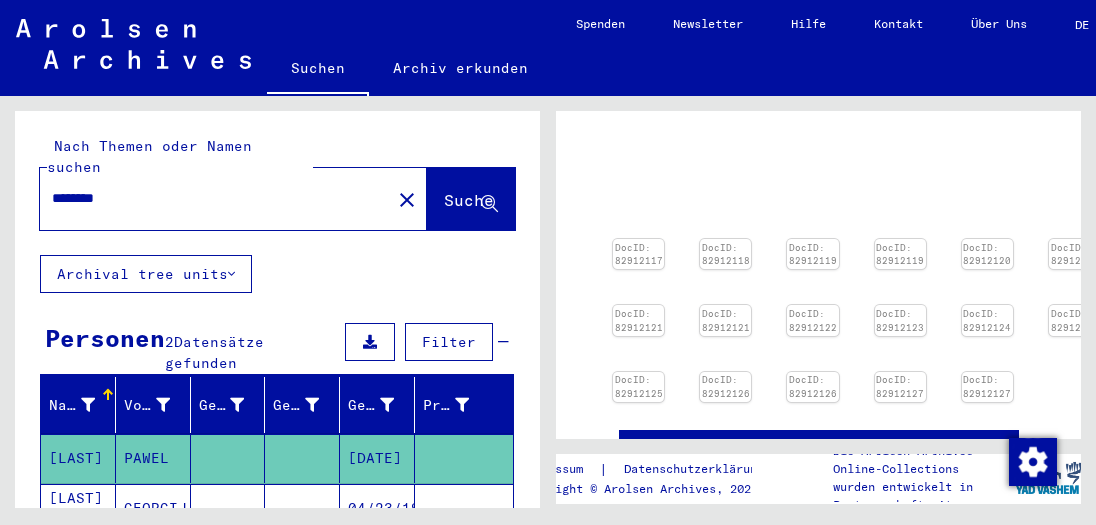 scroll, scrollTop: 0, scrollLeft: 0, axis: both 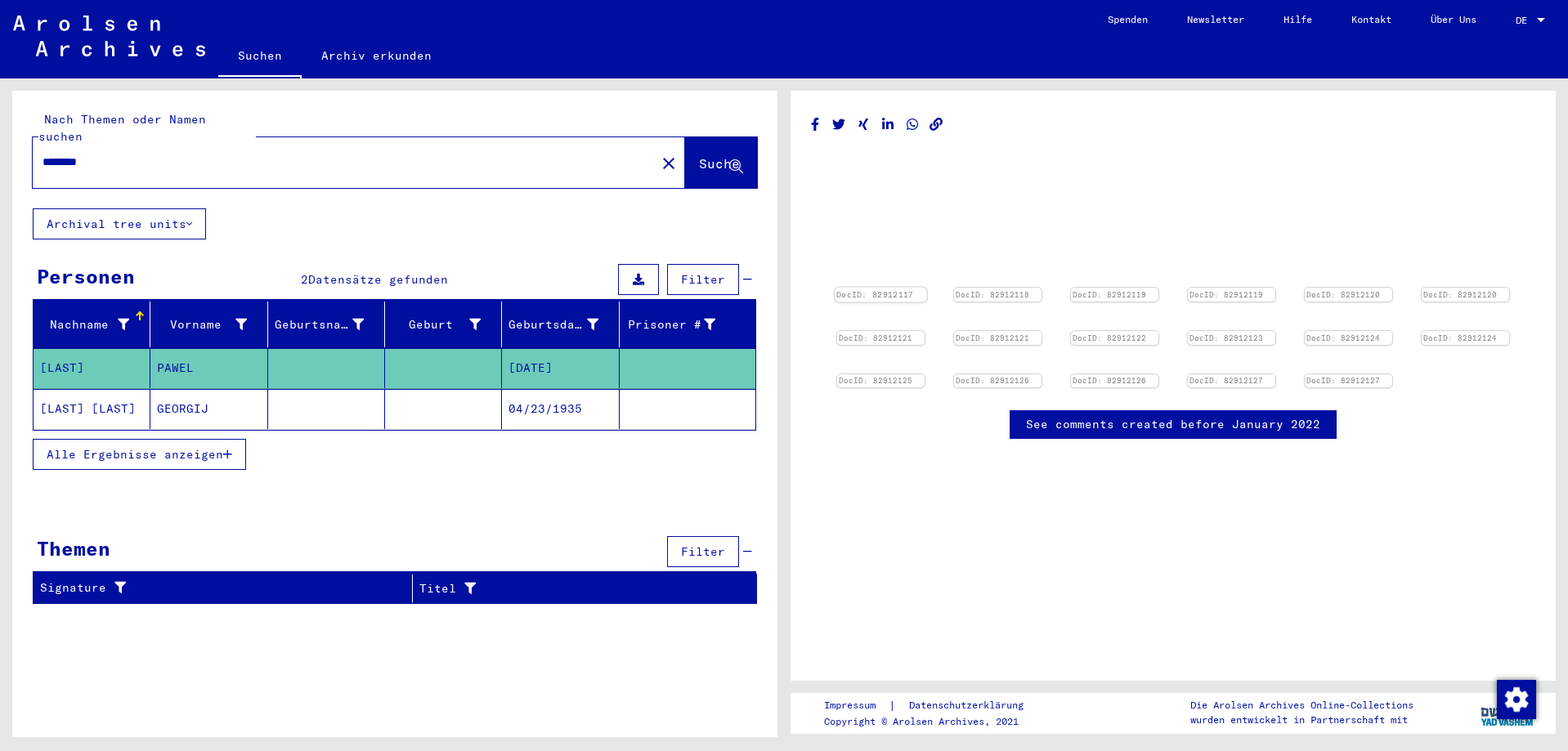 click at bounding box center (880, 288) 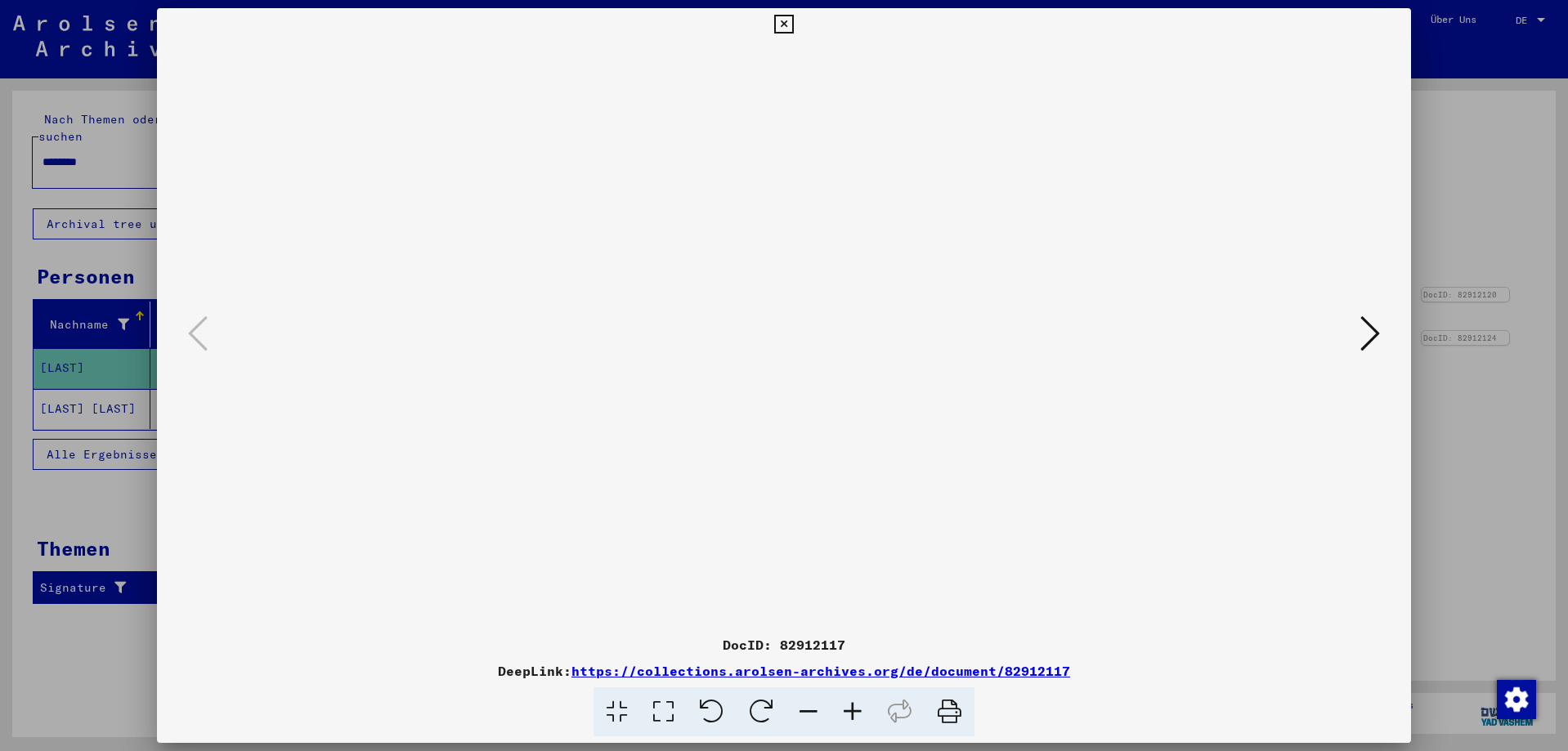 click at bounding box center [784, 375] 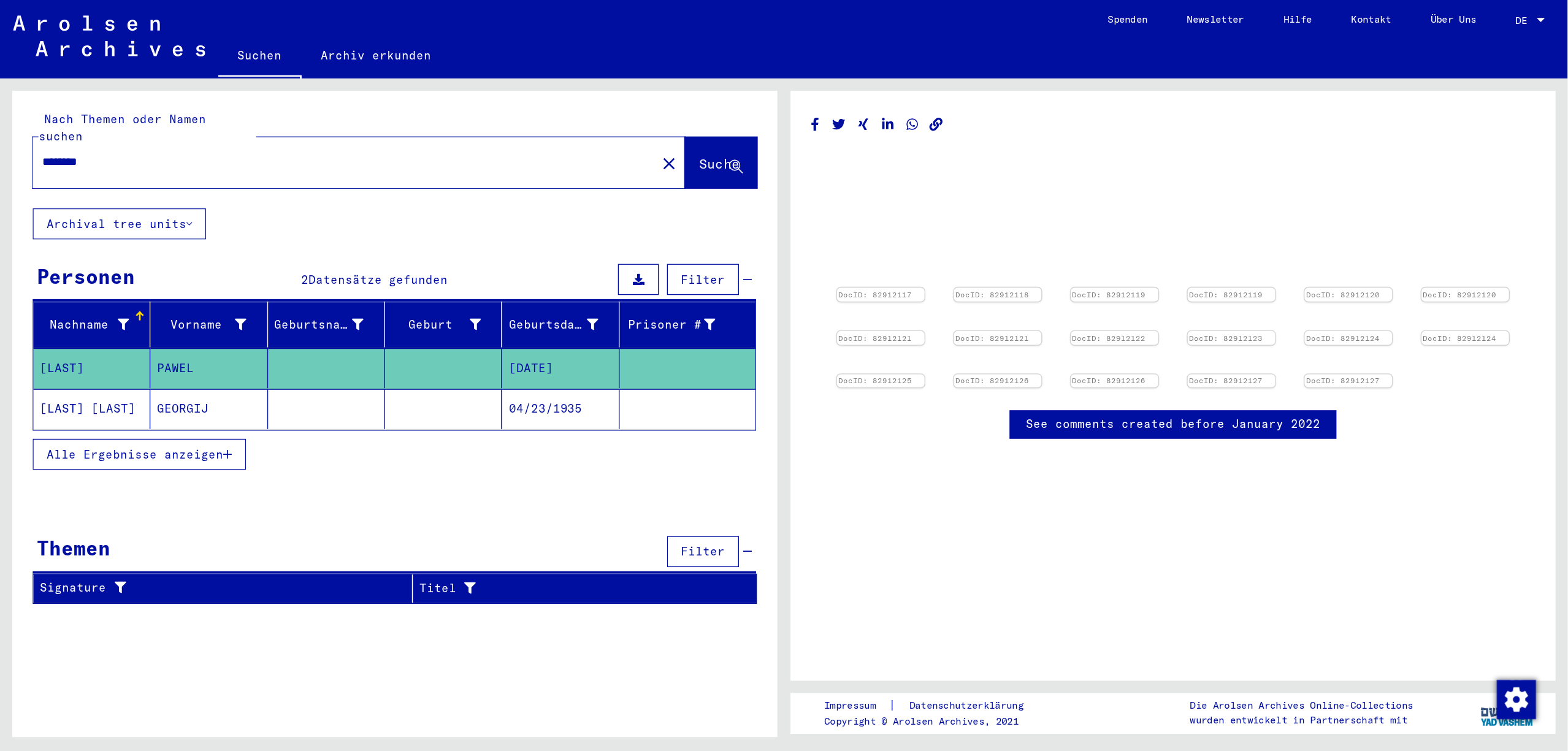 scroll, scrollTop: 104, scrollLeft: 0, axis: vertical 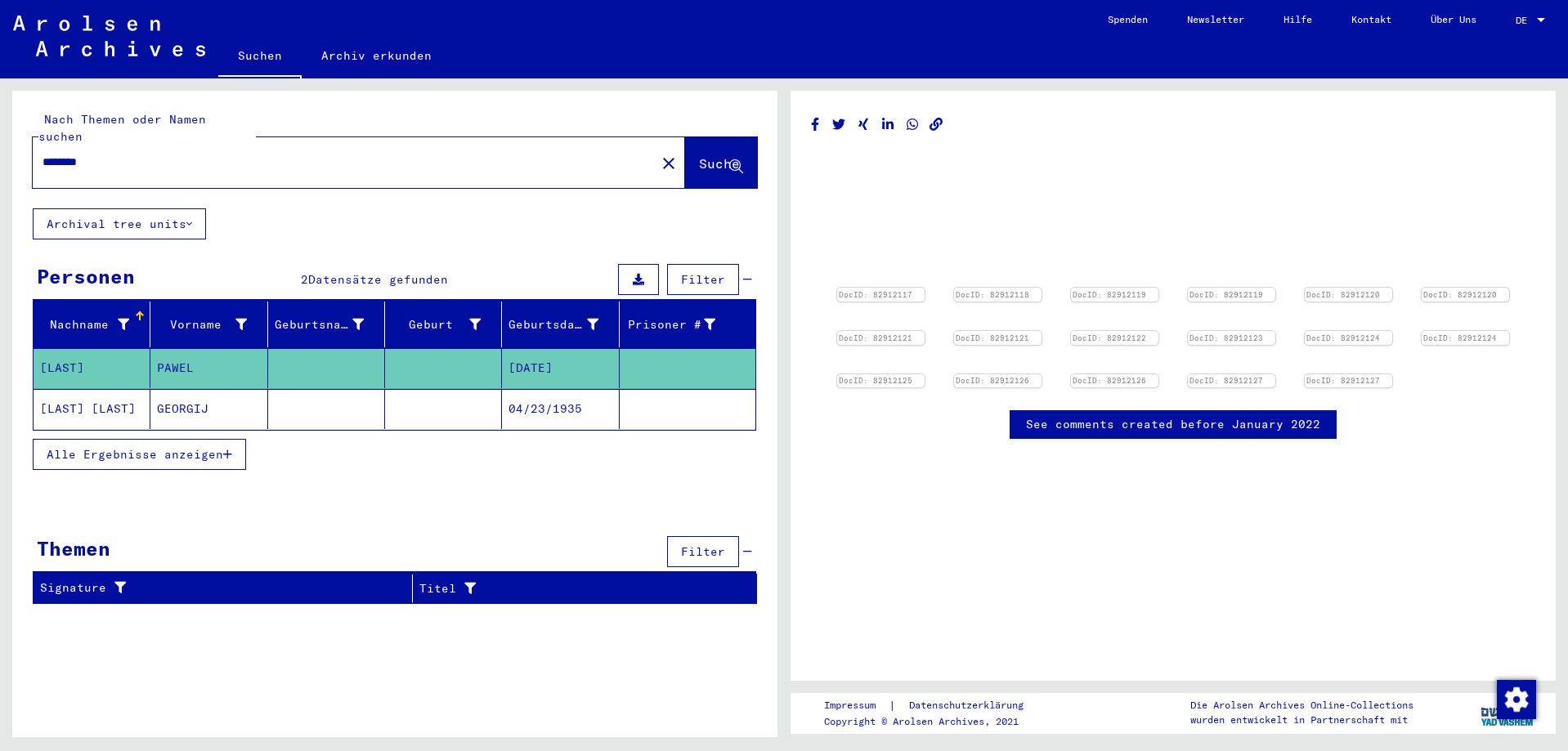 click on "See comments created before January 2022" at bounding box center [1173, 424] 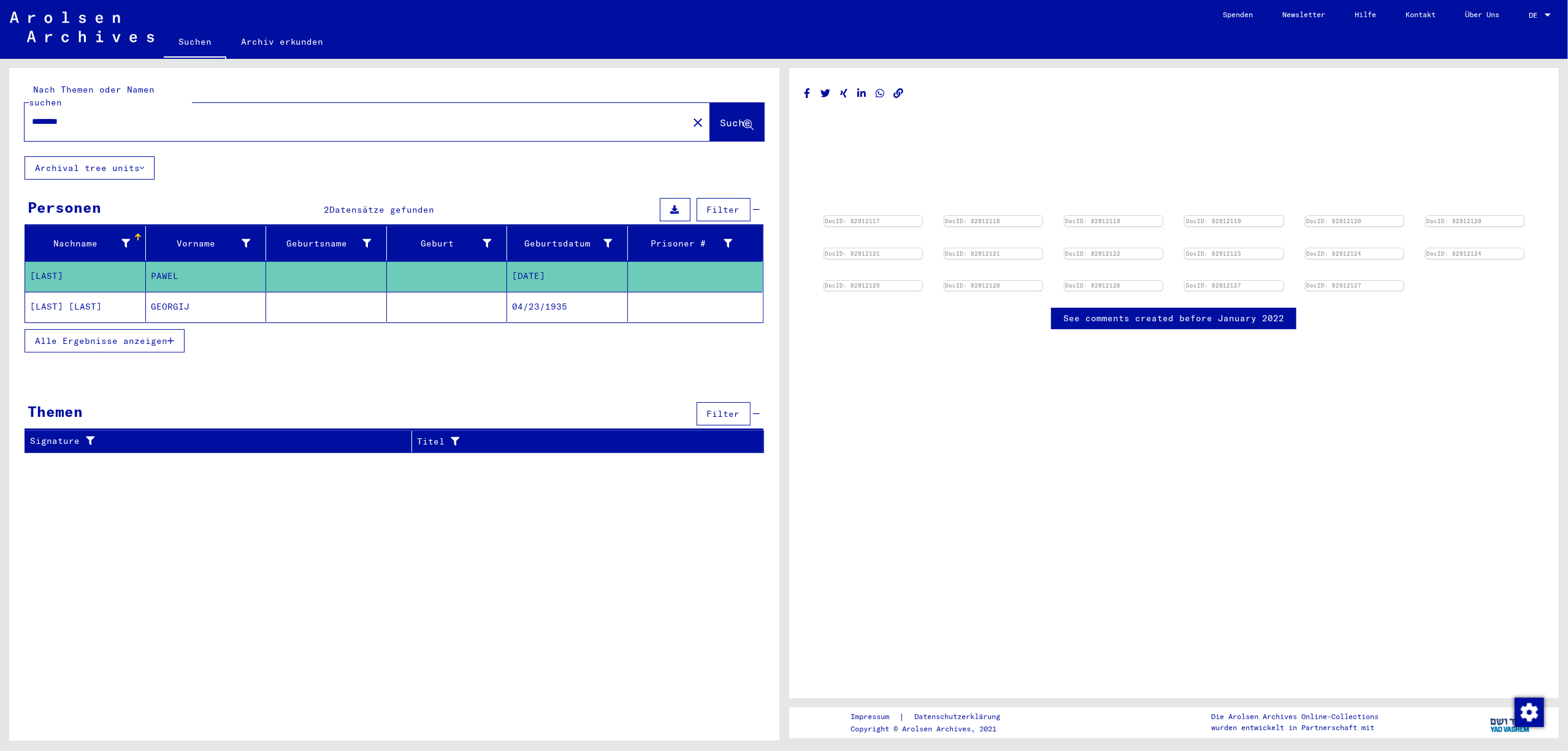 scroll, scrollTop: 52, scrollLeft: 0, axis: vertical 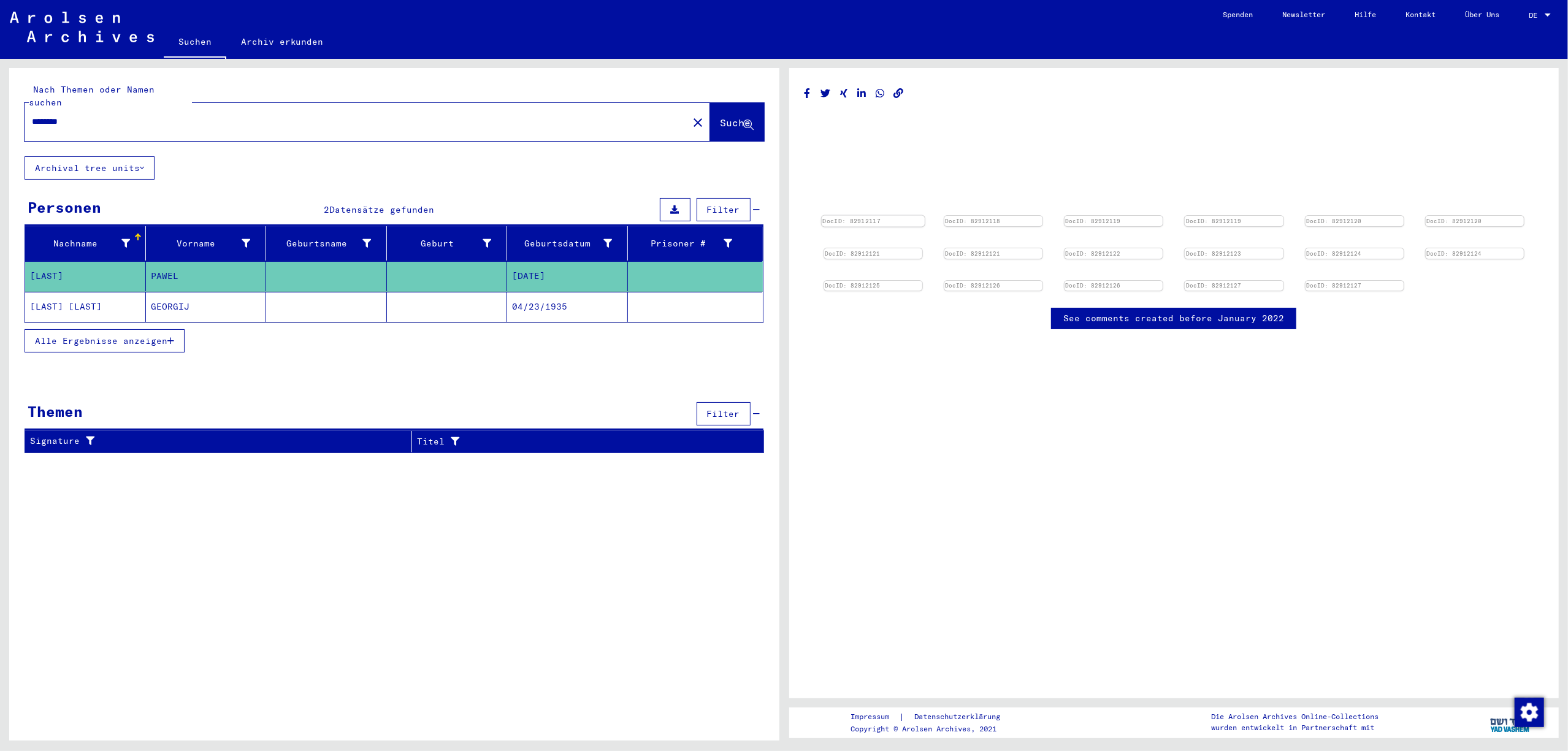 click on "DocID: 82912117" at bounding box center [873, 221] 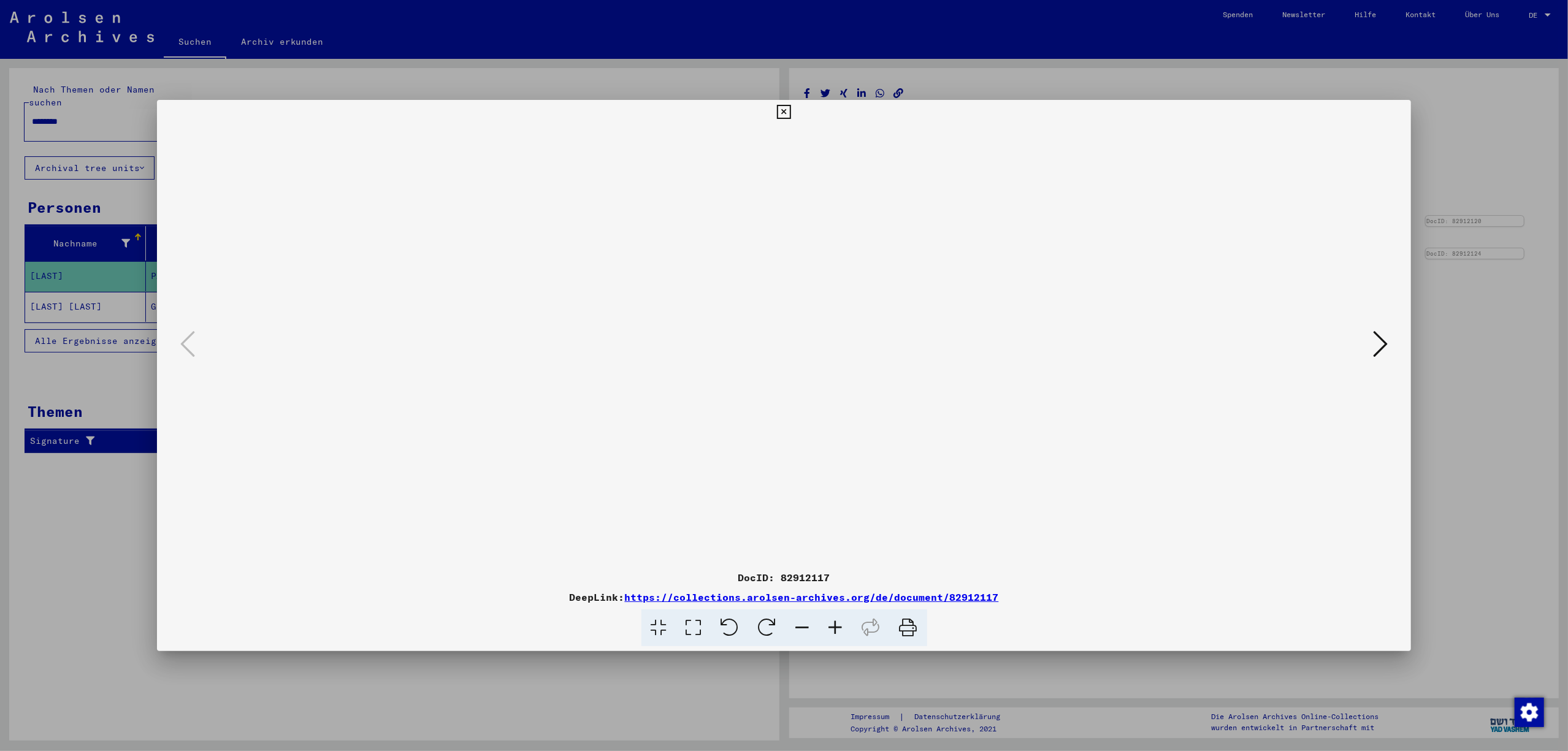 click at bounding box center (1380, 344) 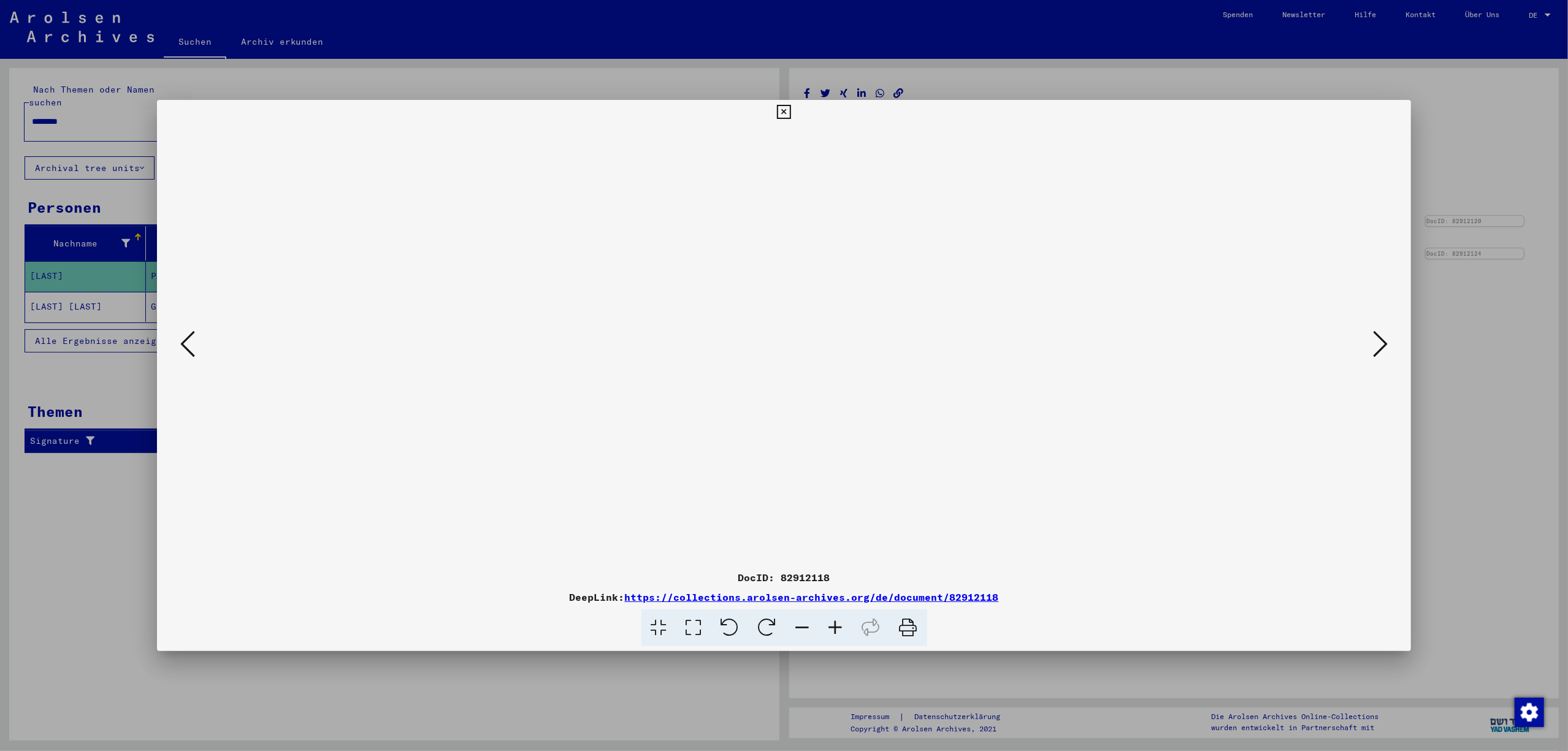 click at bounding box center (1380, 344) 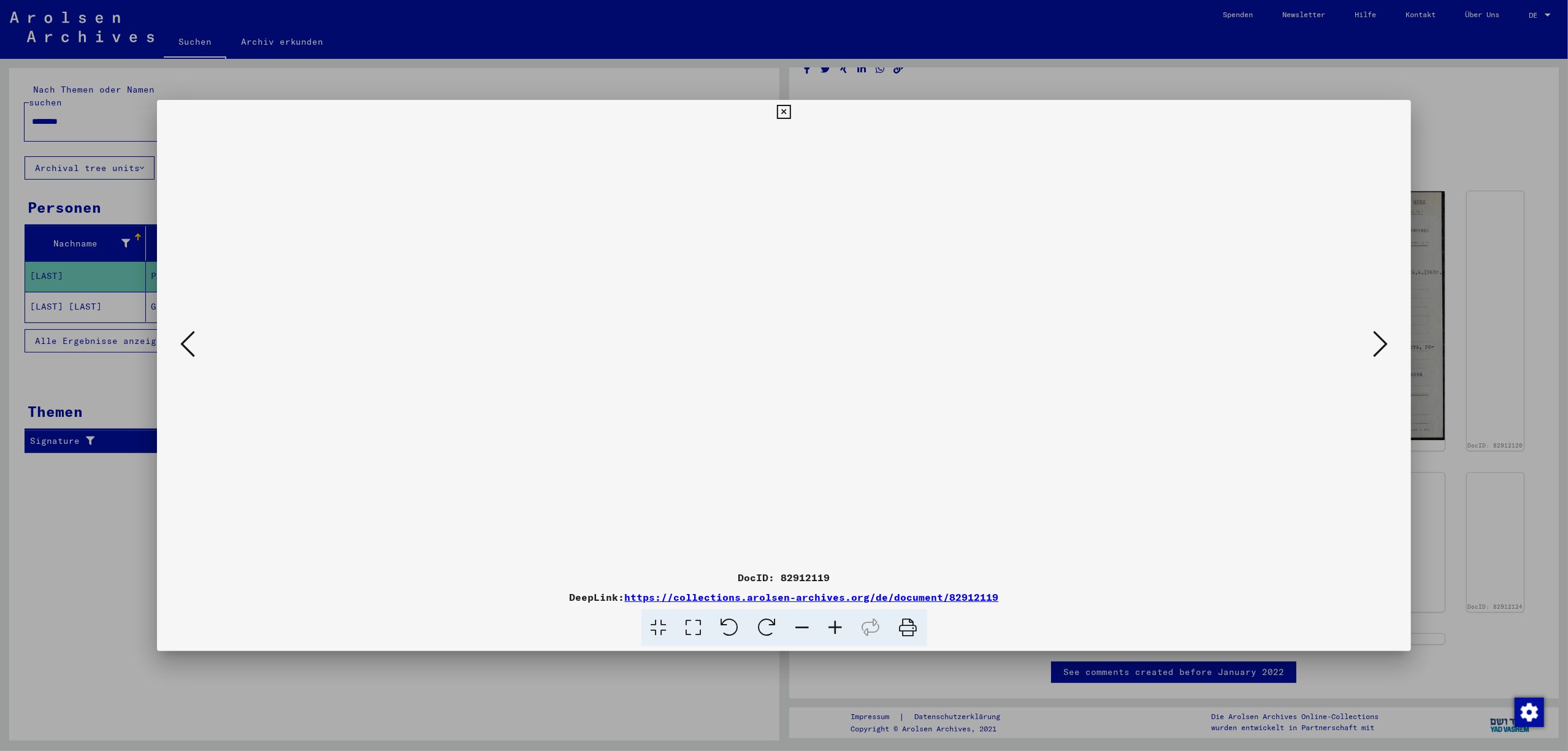 click at bounding box center (1380, 344) 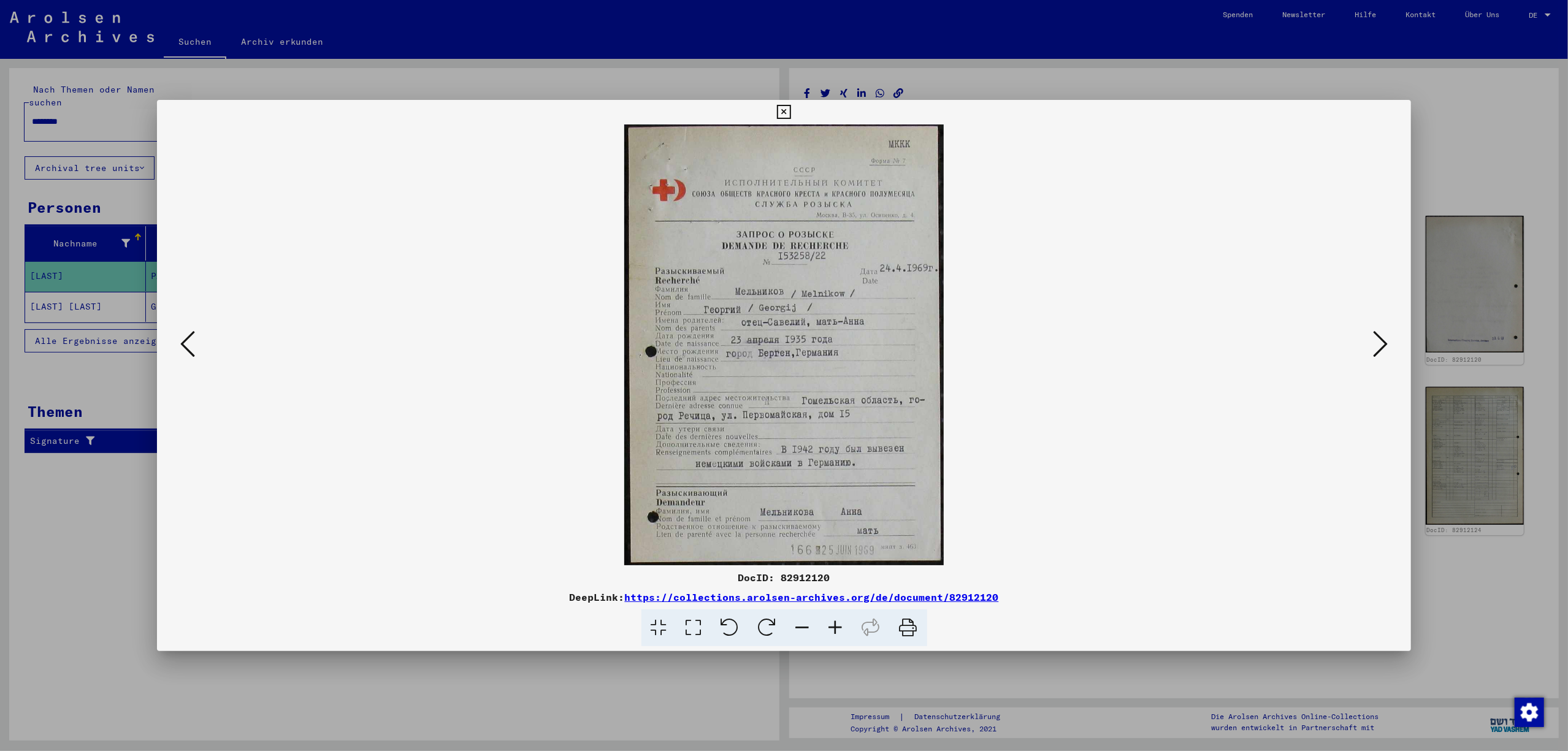click at bounding box center [188, 344] 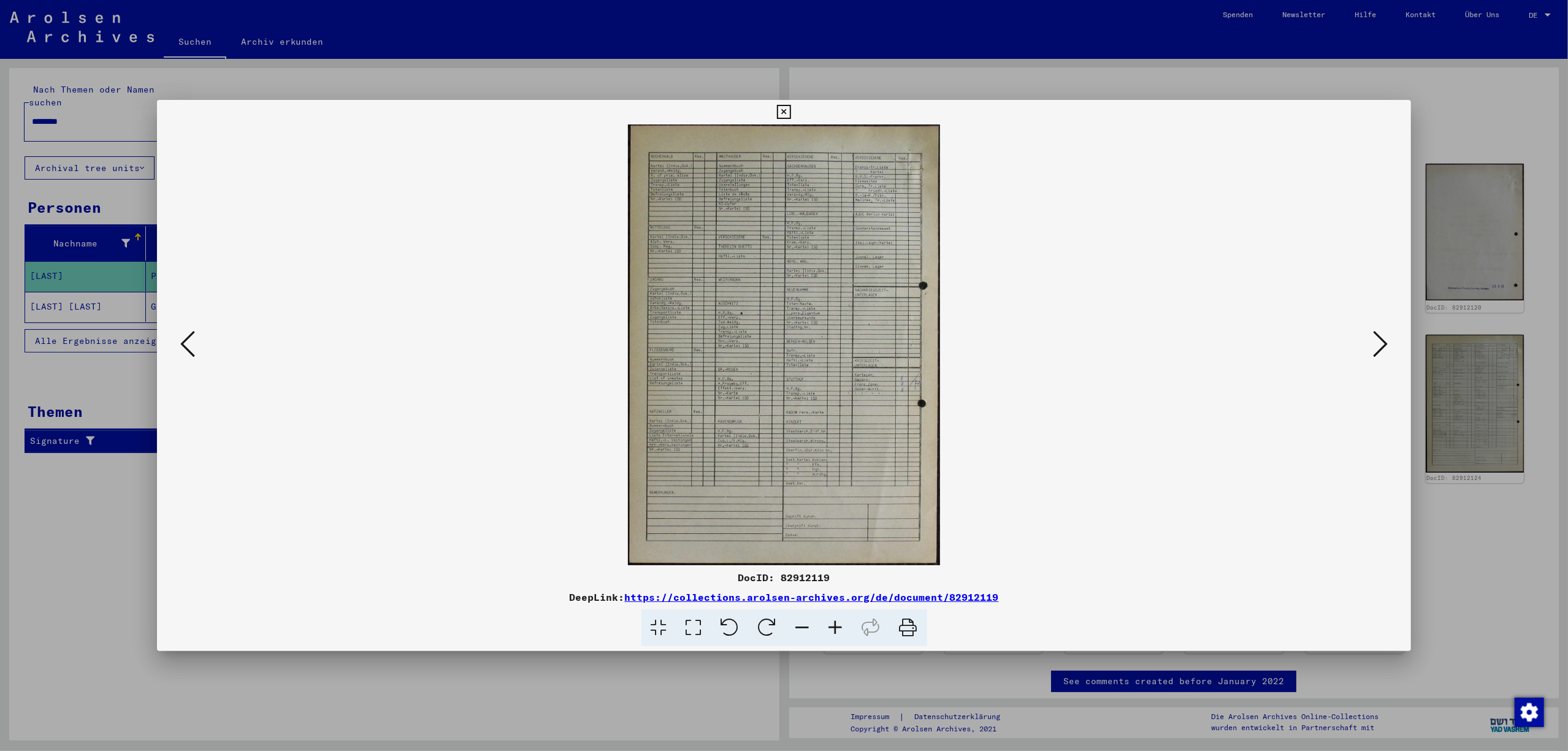 click at bounding box center (1380, 344) 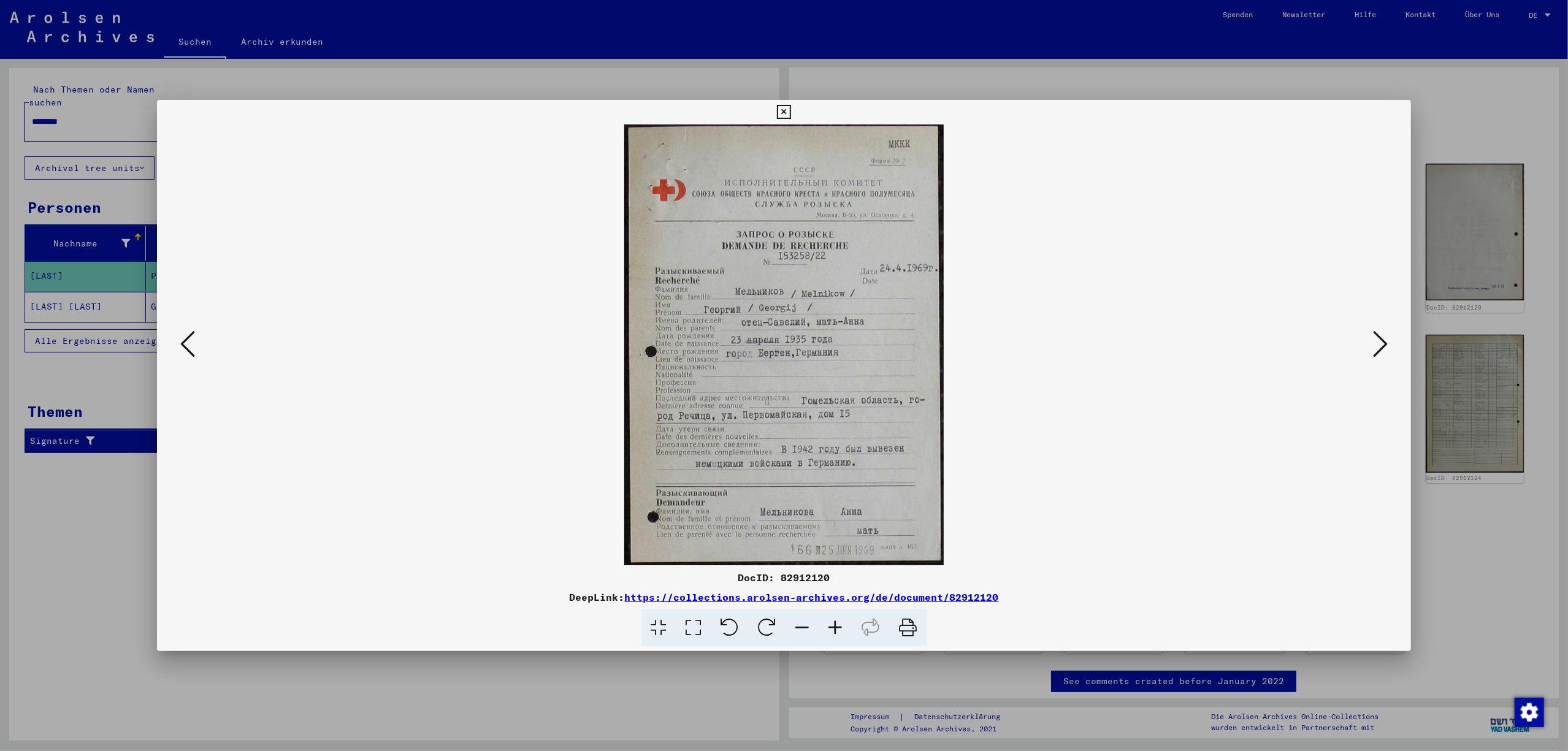 click at bounding box center [1380, 344] 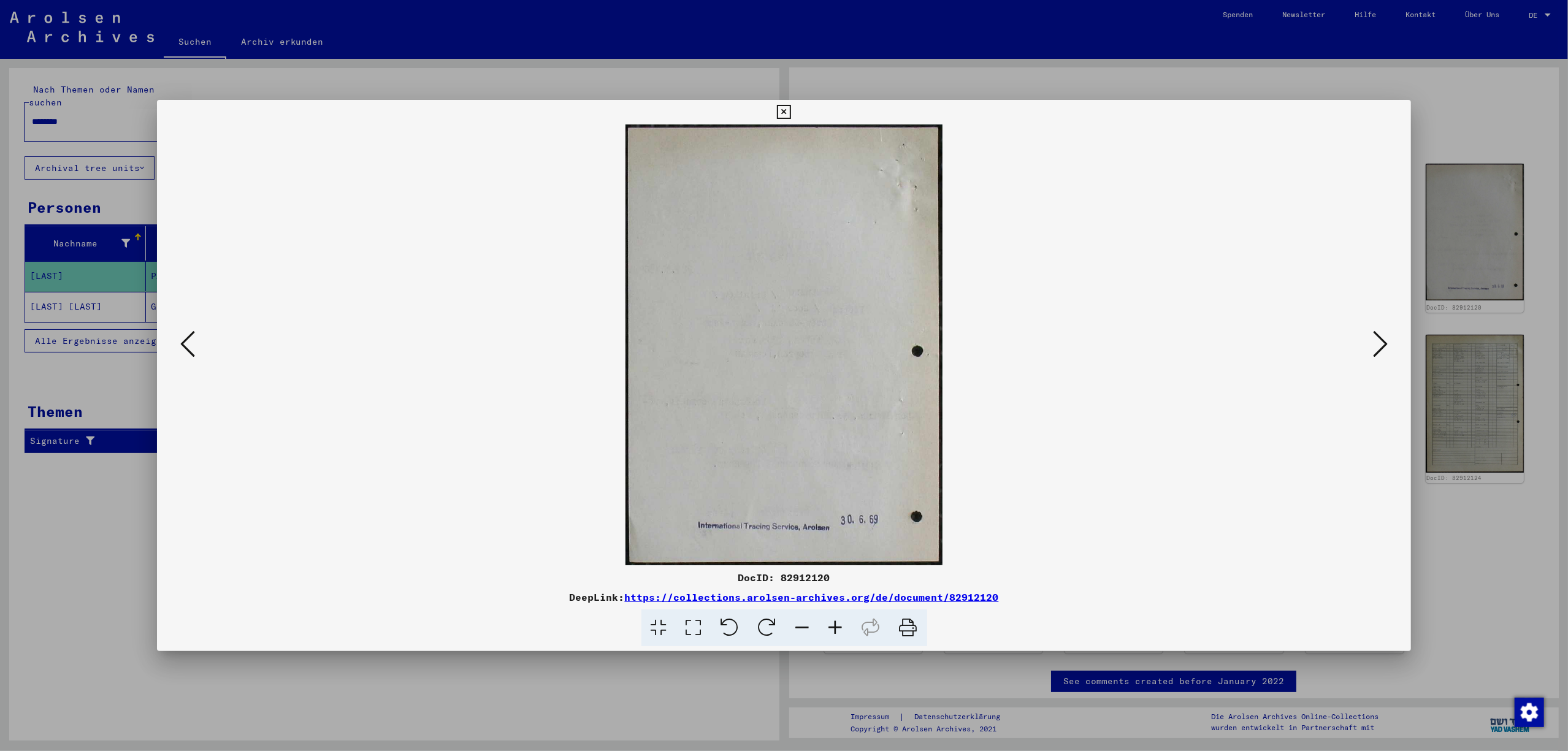 click at bounding box center (1380, 344) 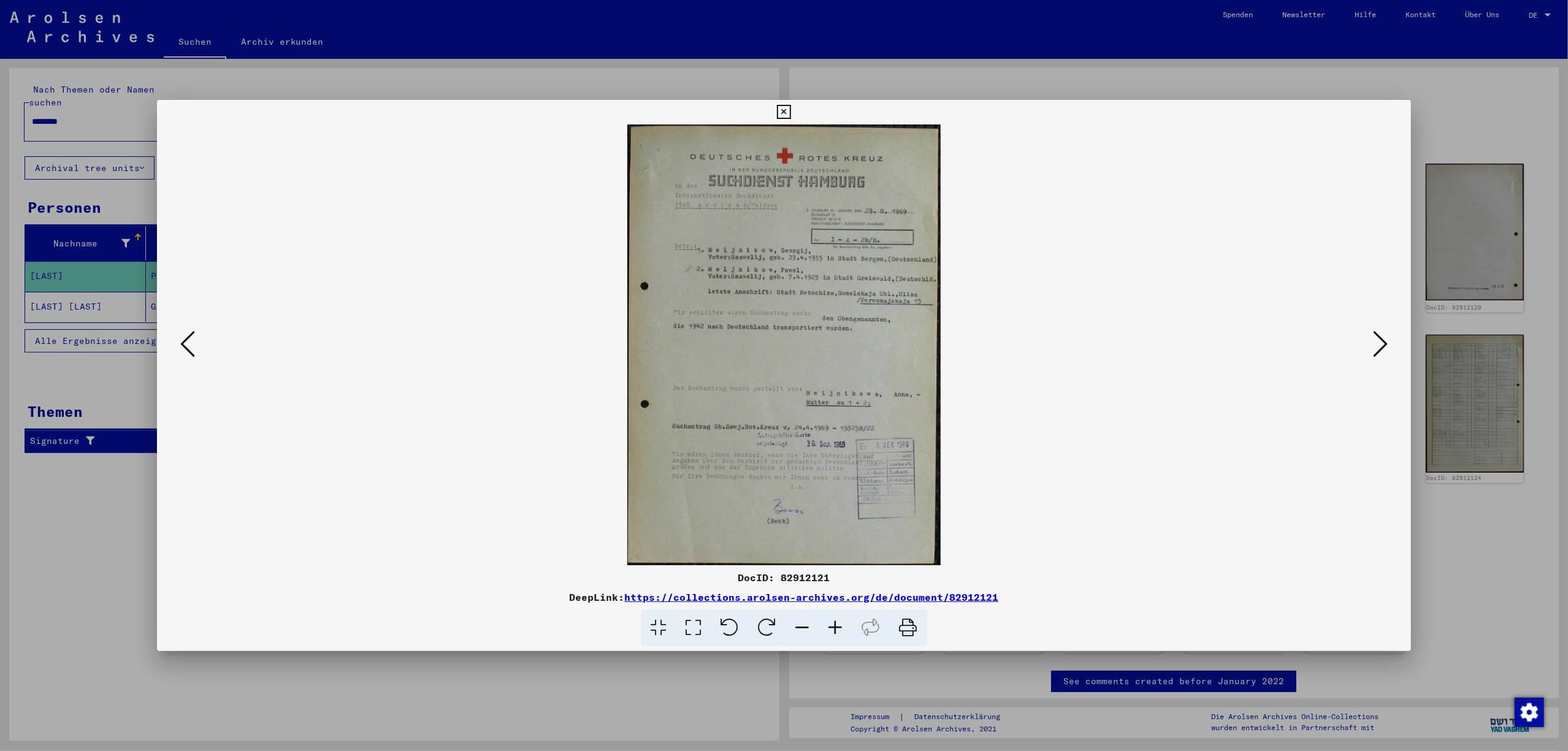 click at bounding box center (1380, 344) 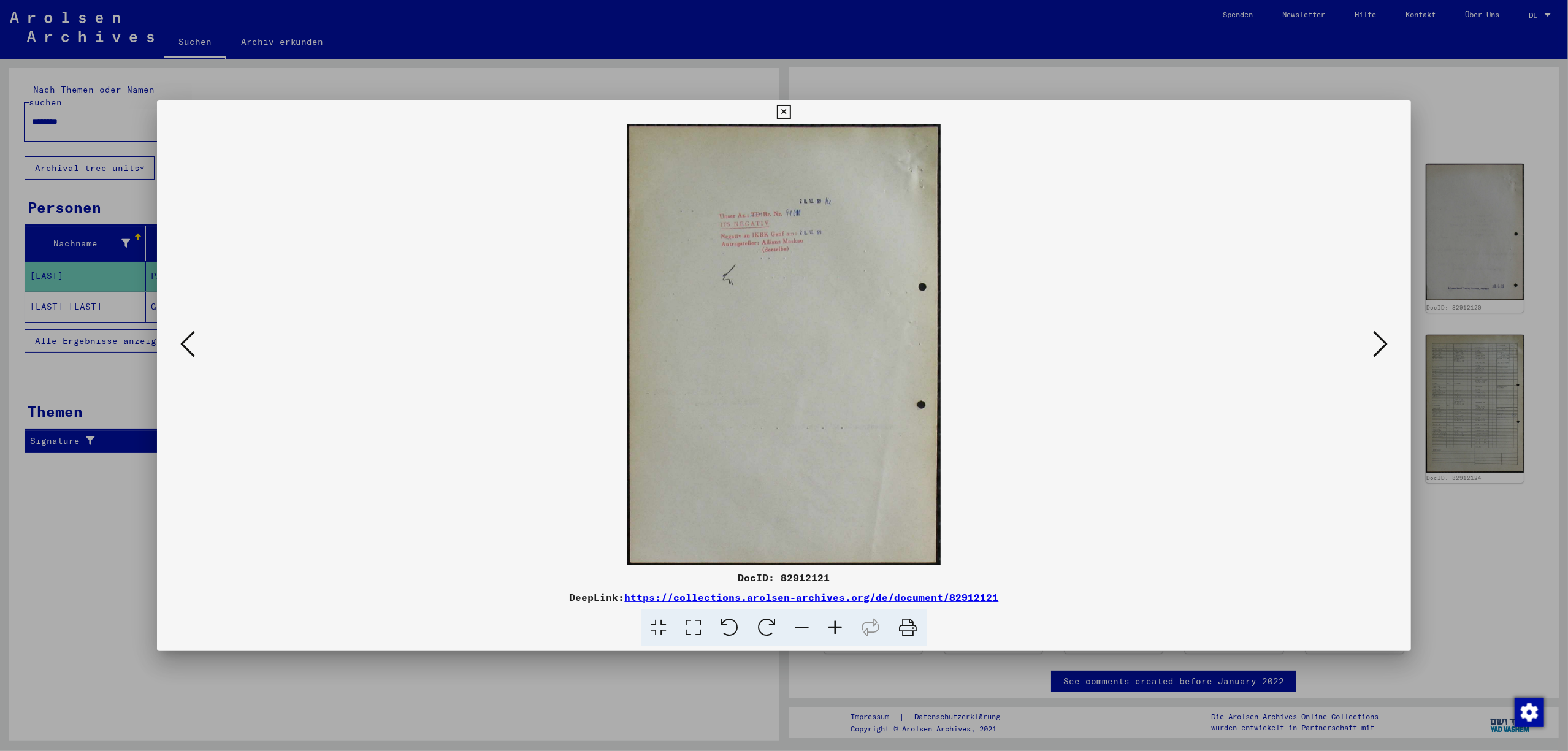 click at bounding box center [1380, 344] 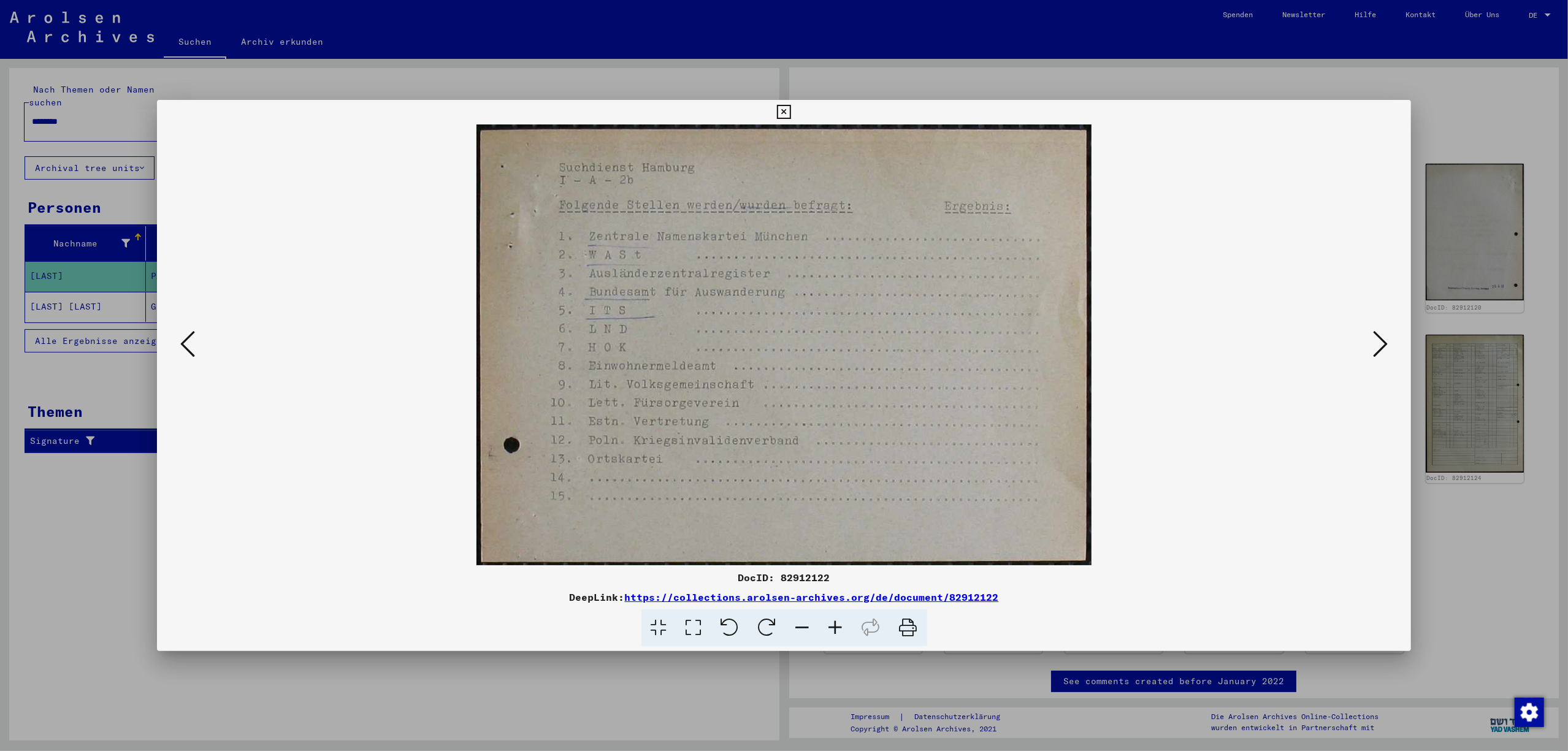 click at bounding box center [1380, 344] 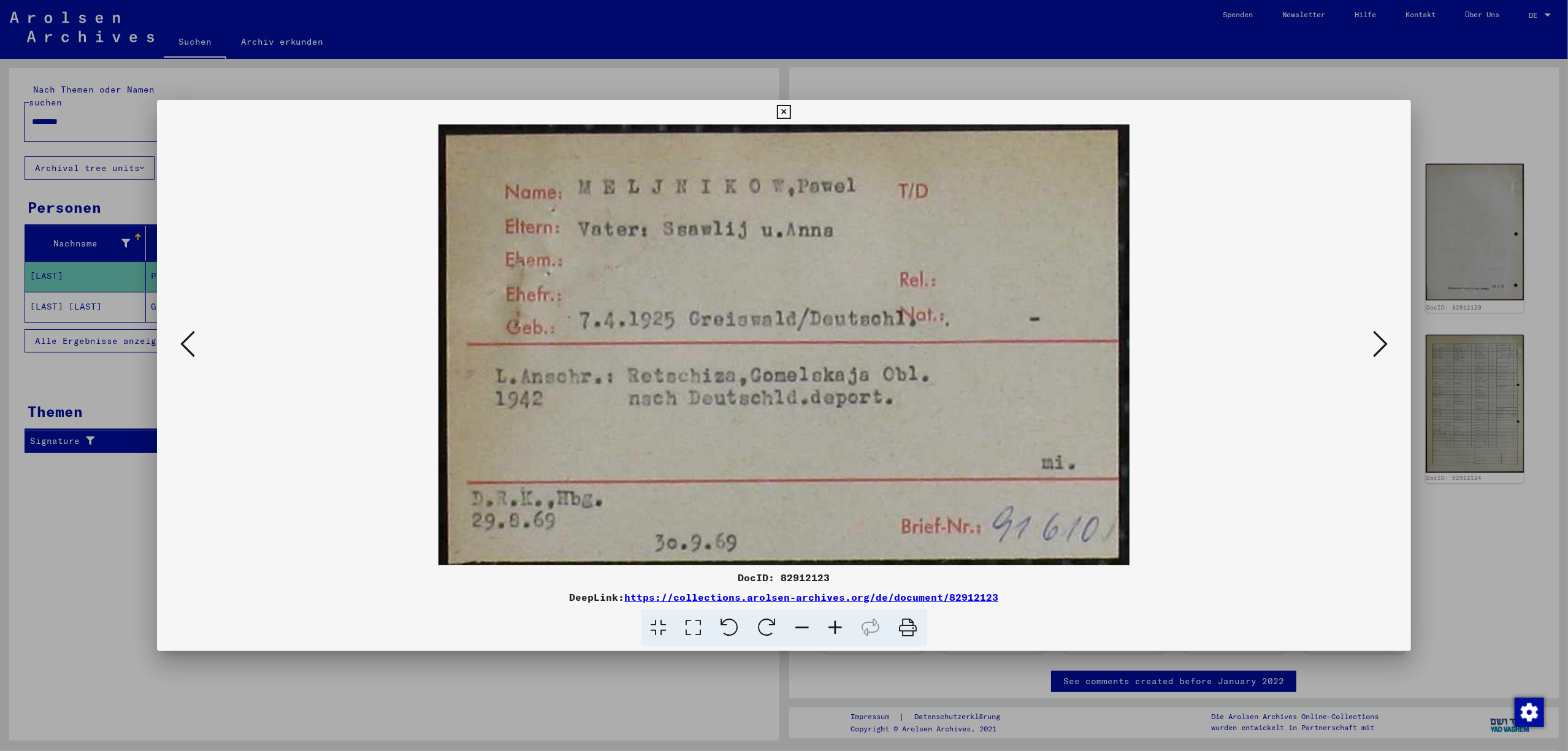 click at bounding box center (1380, 344) 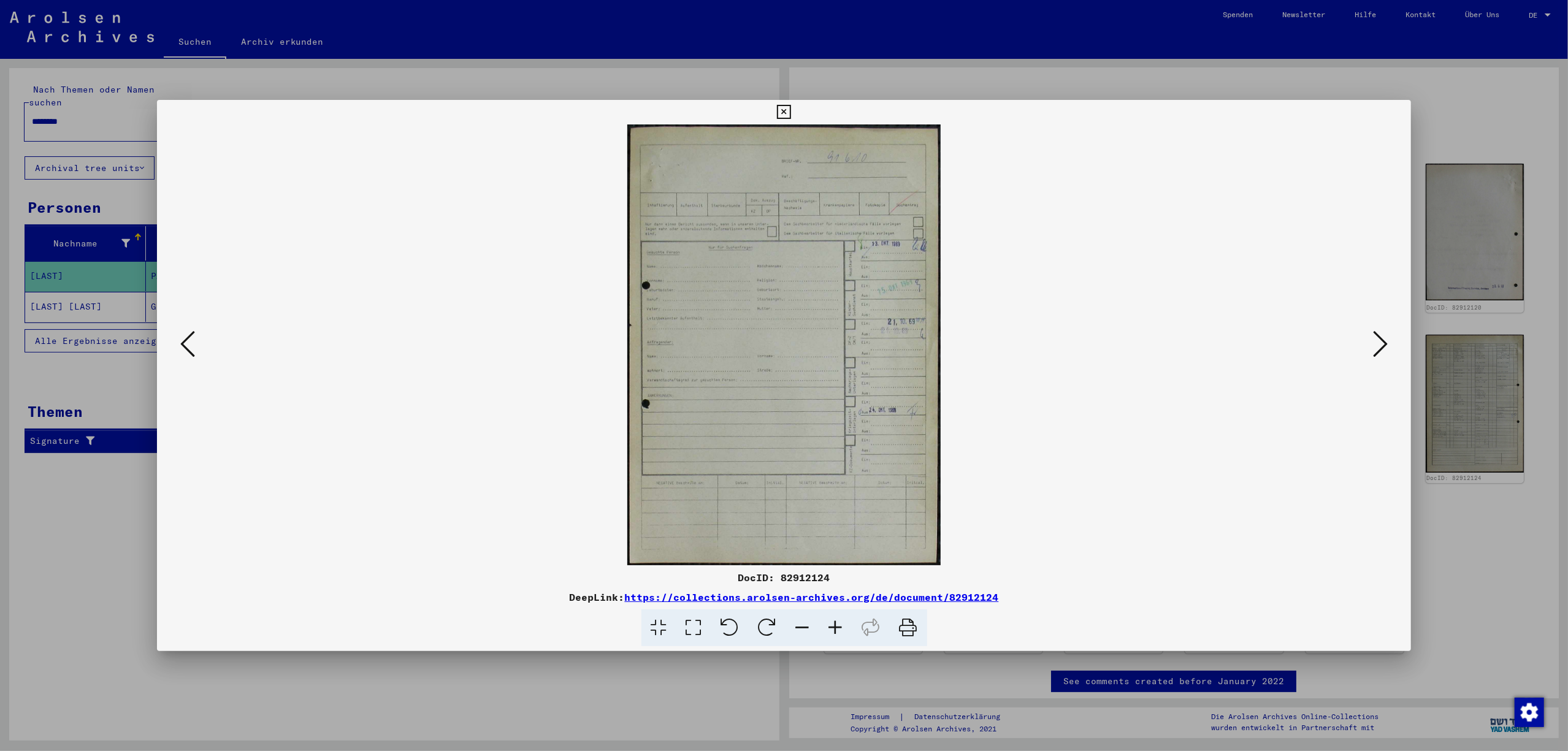 click at bounding box center [1380, 344] 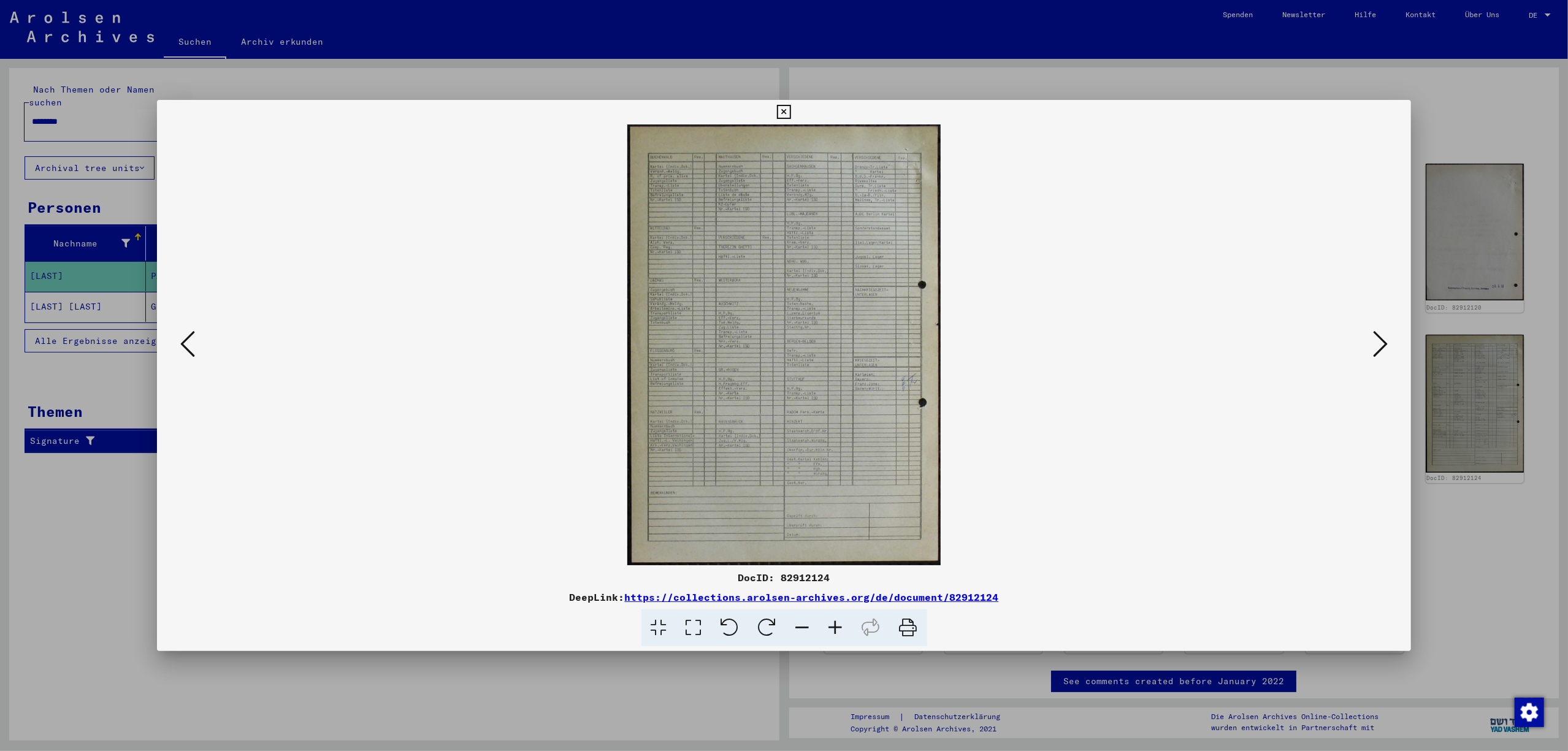 click at bounding box center (1380, 344) 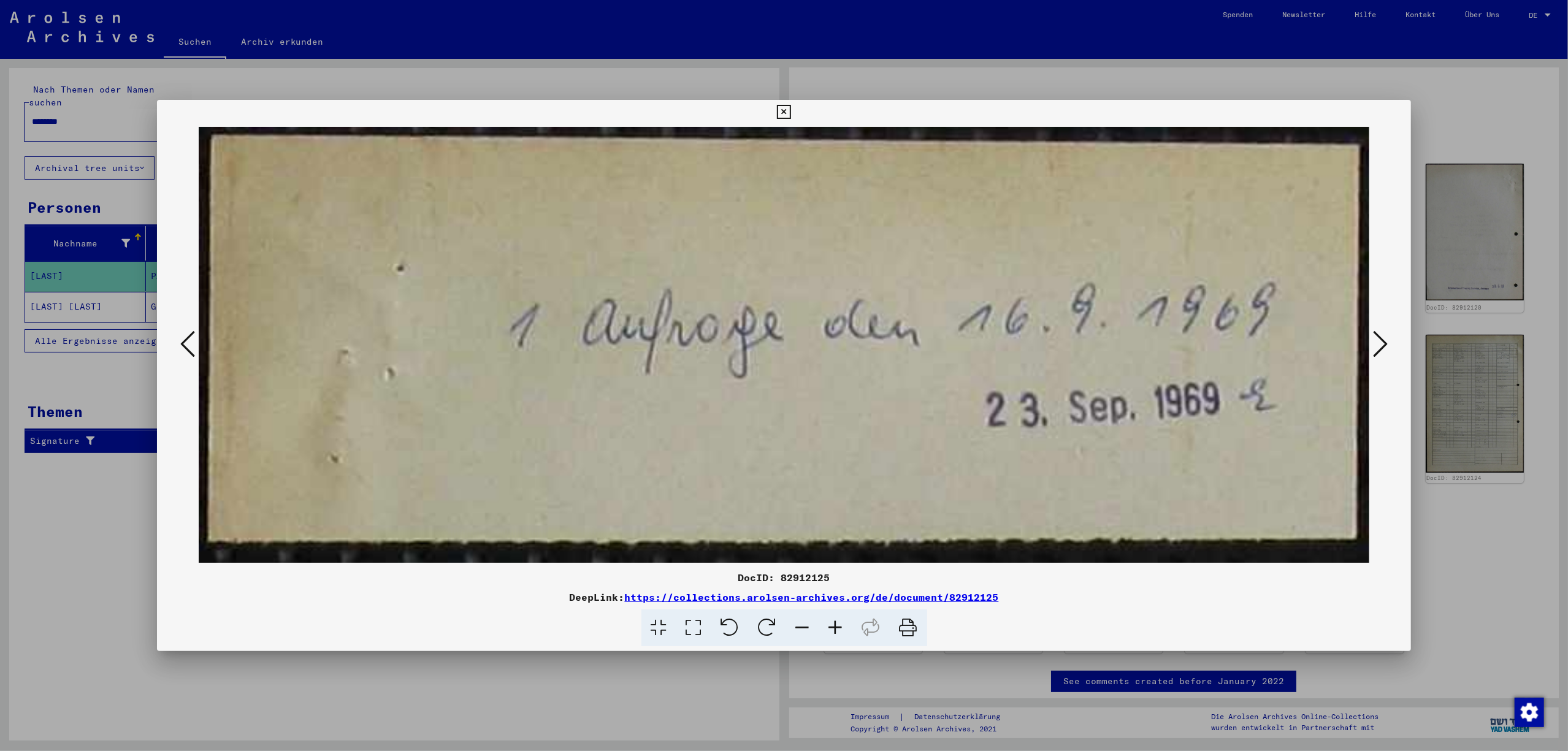 click at bounding box center (1380, 344) 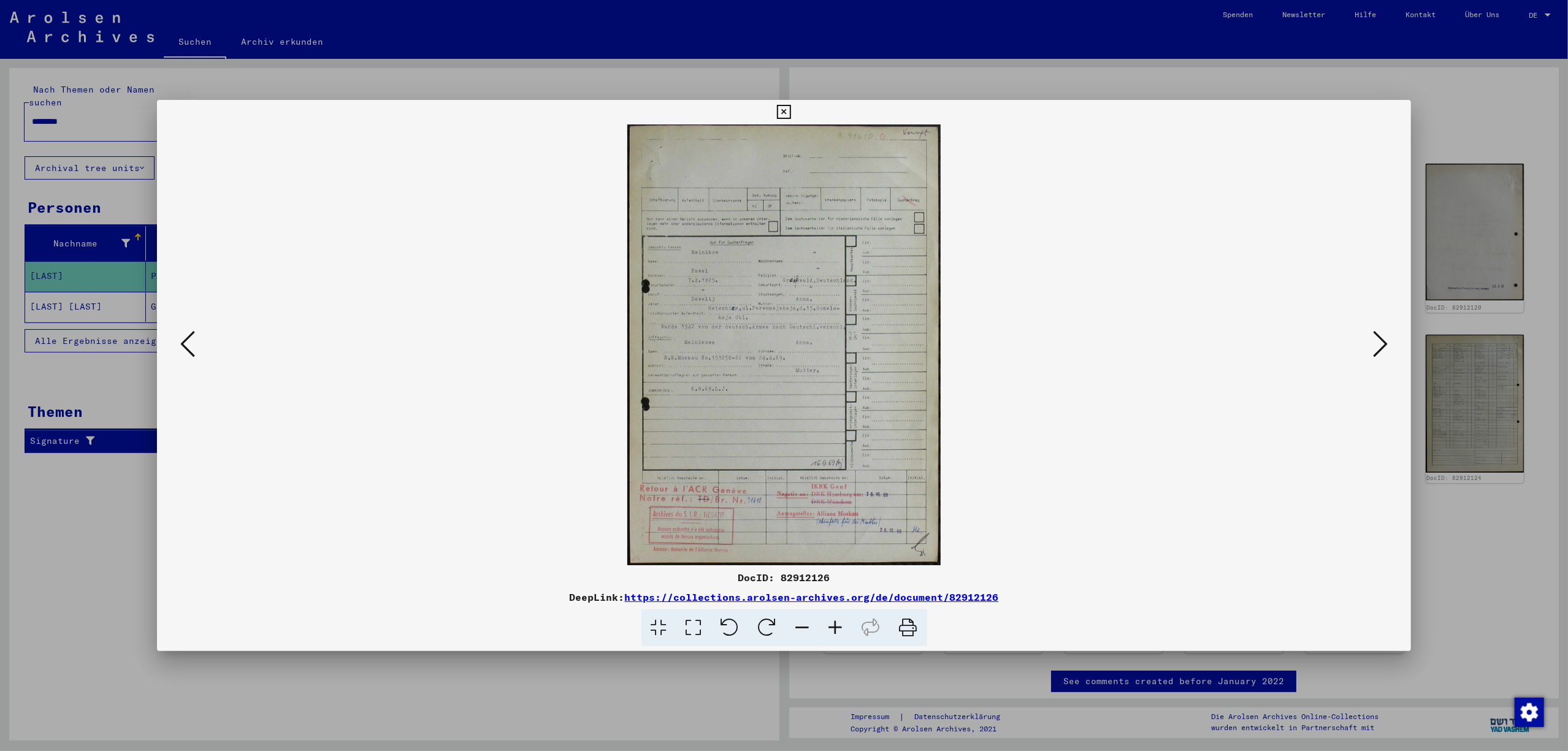 click at bounding box center [1380, 344] 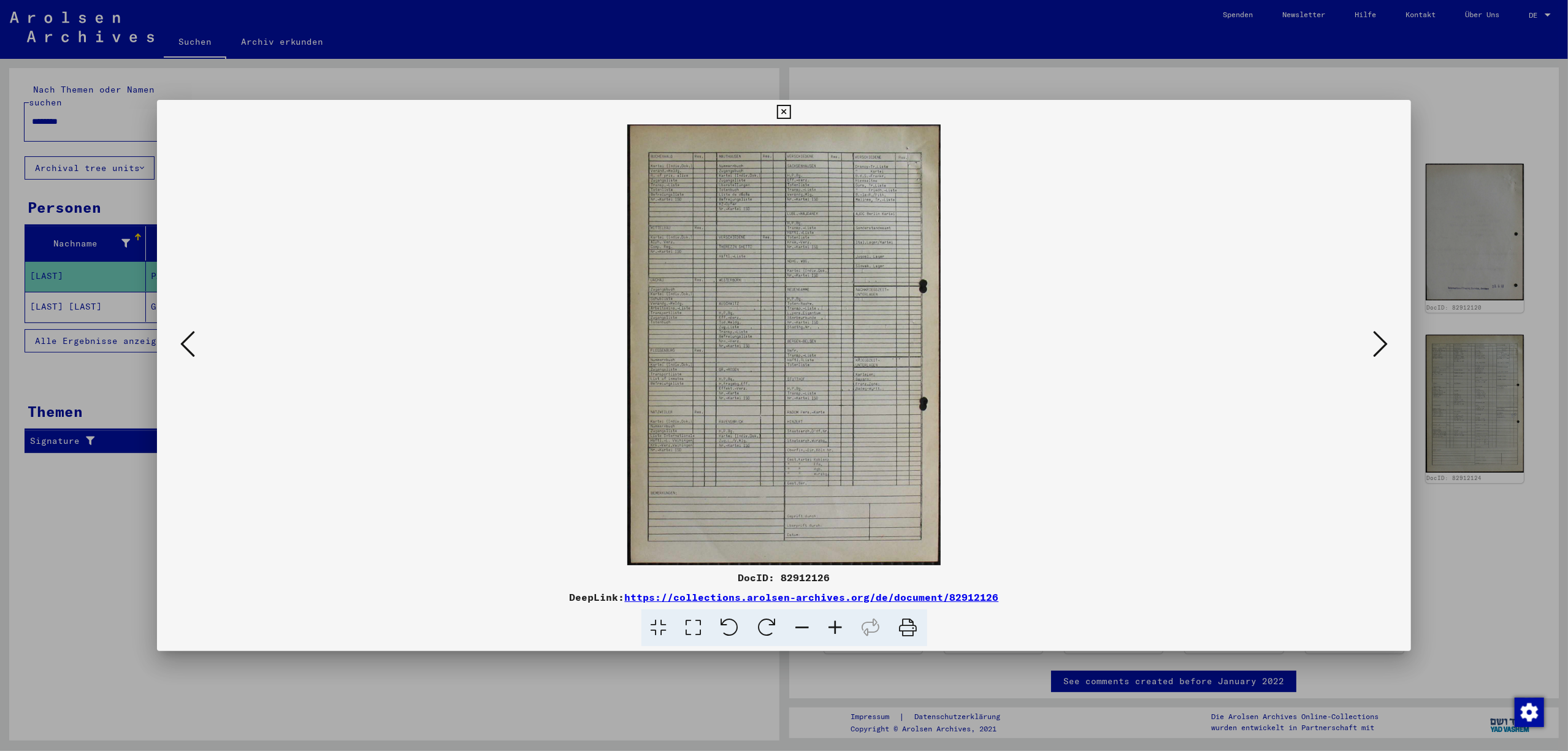 click at bounding box center (1380, 344) 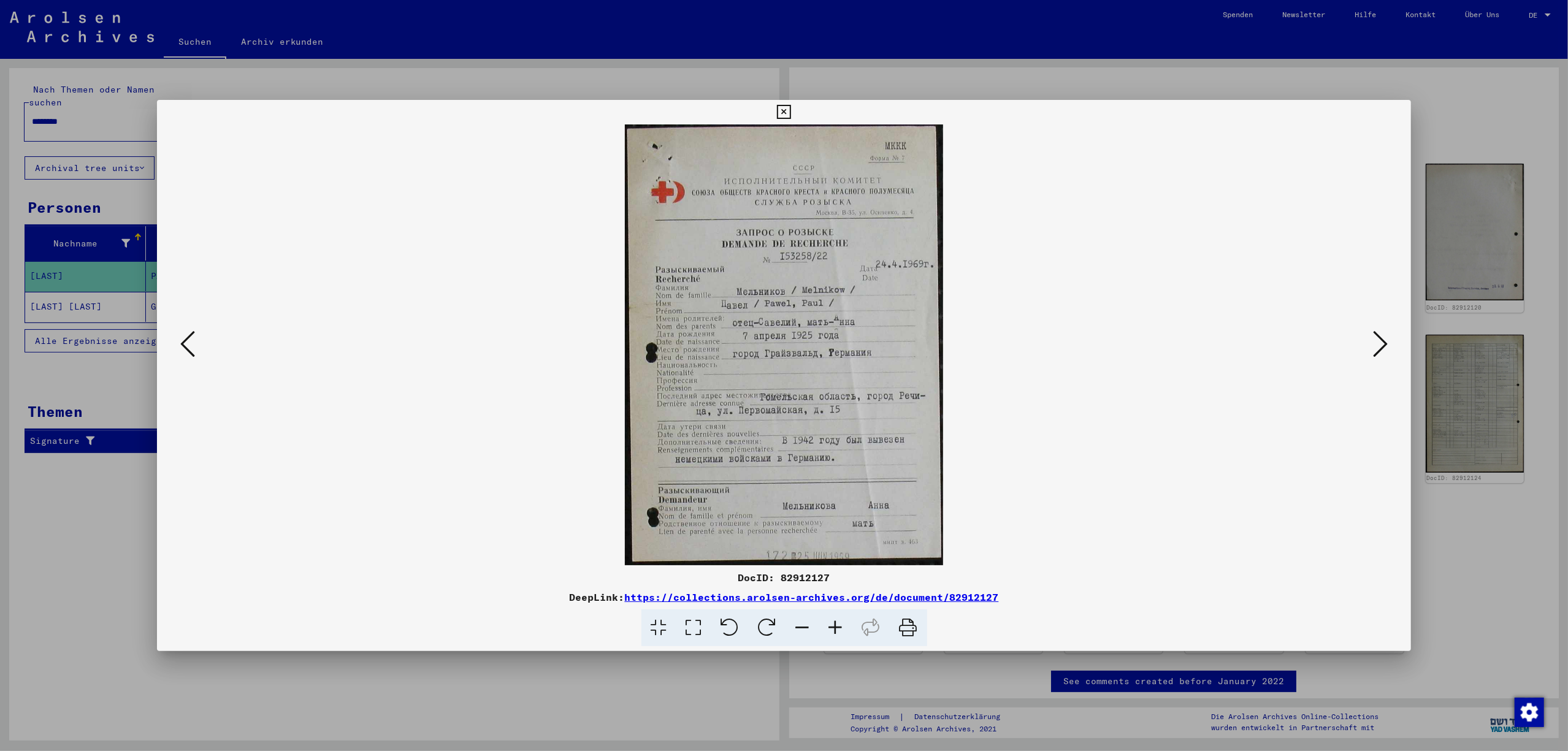click at bounding box center [1380, 344] 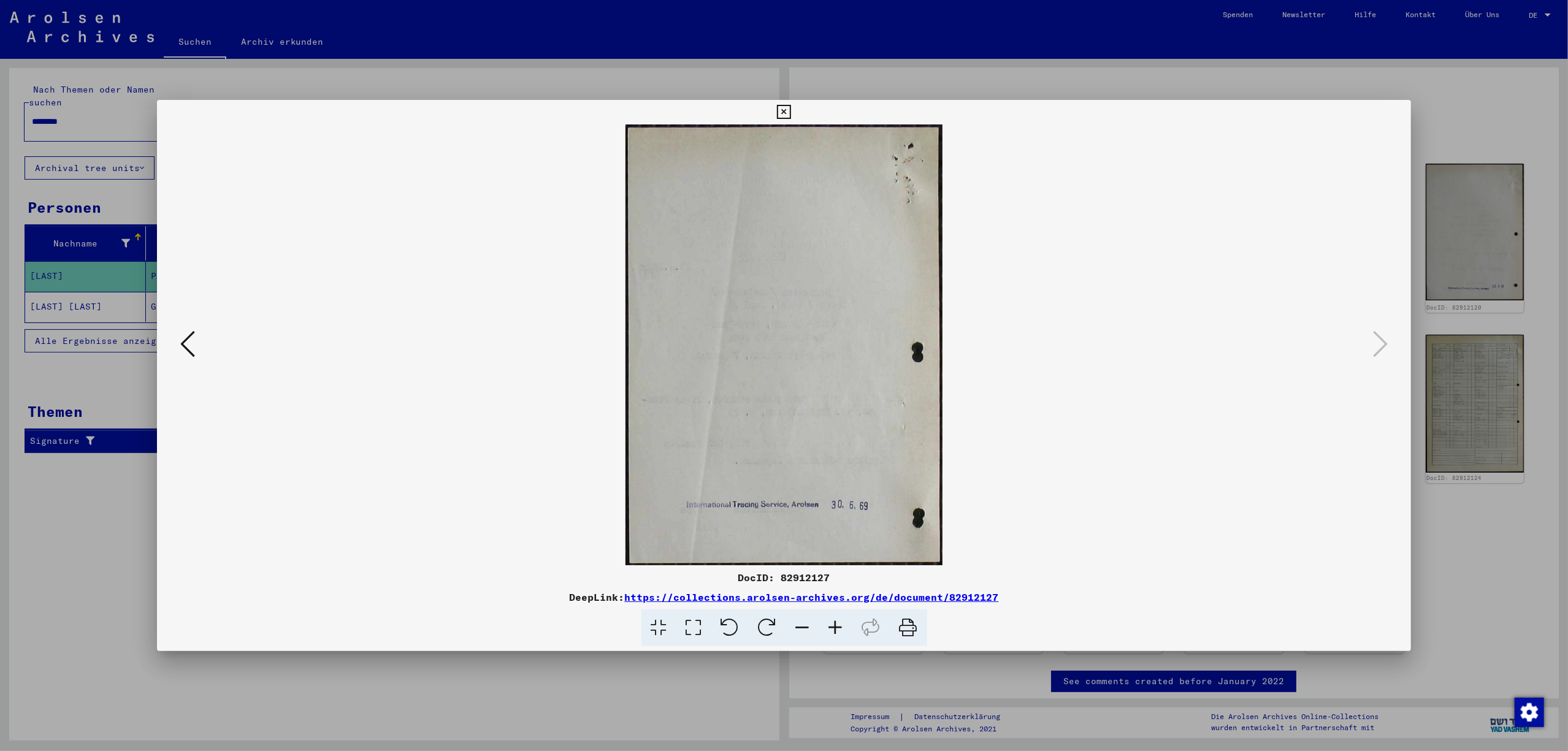 click at bounding box center (784, 112) 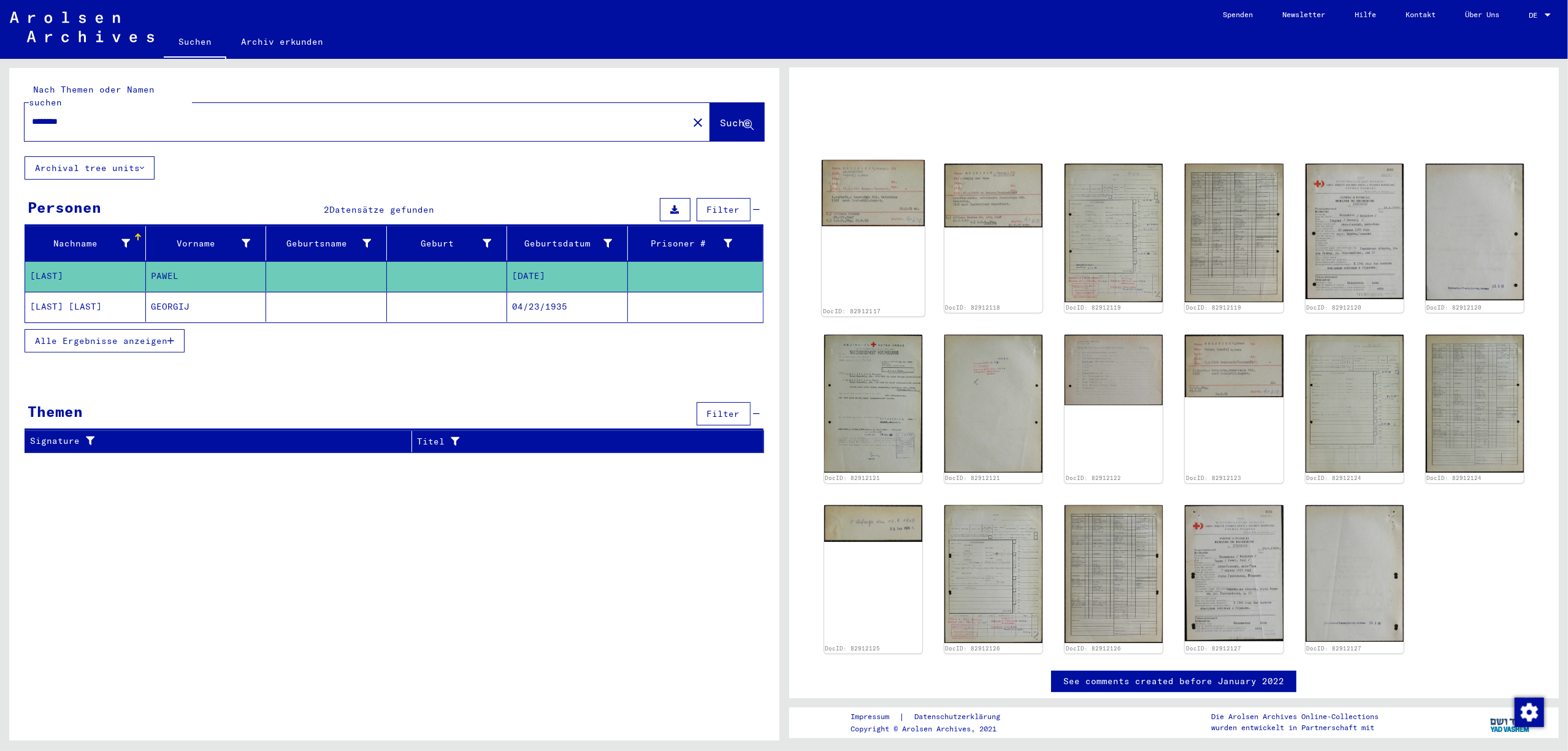 drag, startPoint x: 839, startPoint y: 246, endPoint x: 873, endPoint y: 211, distance: 48.79549 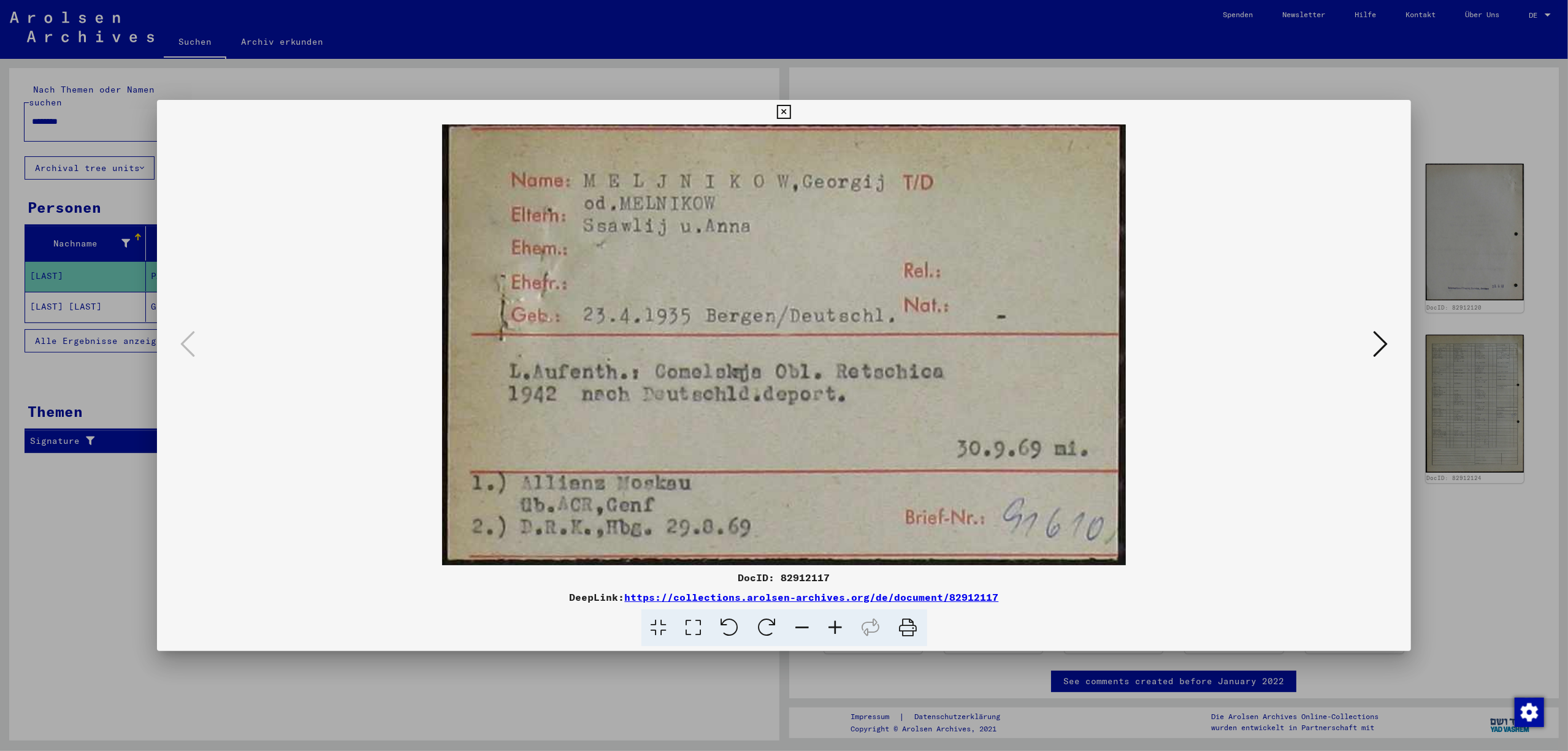 click at bounding box center [908, 628] 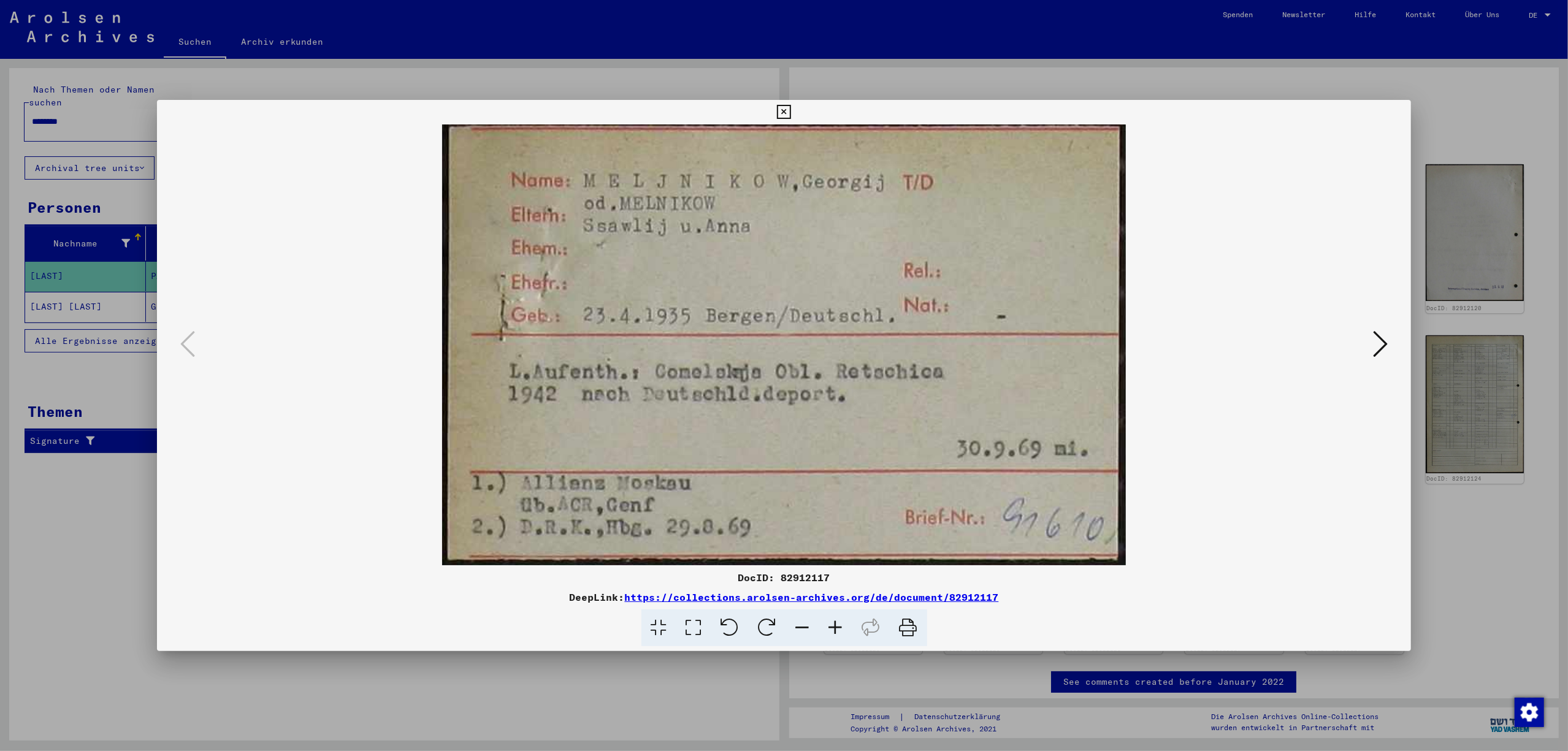 click at bounding box center (1380, 345) 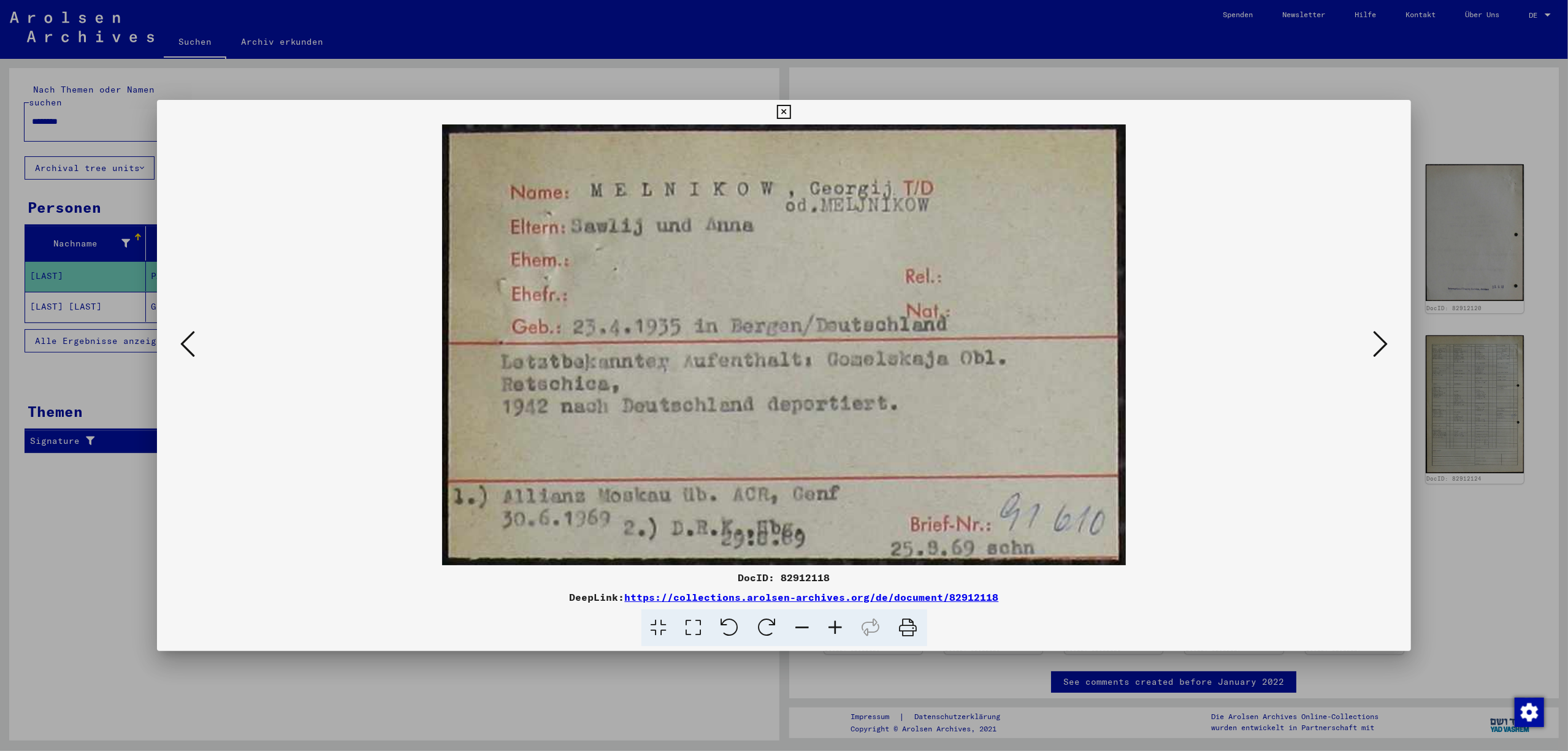 click at bounding box center [908, 628] 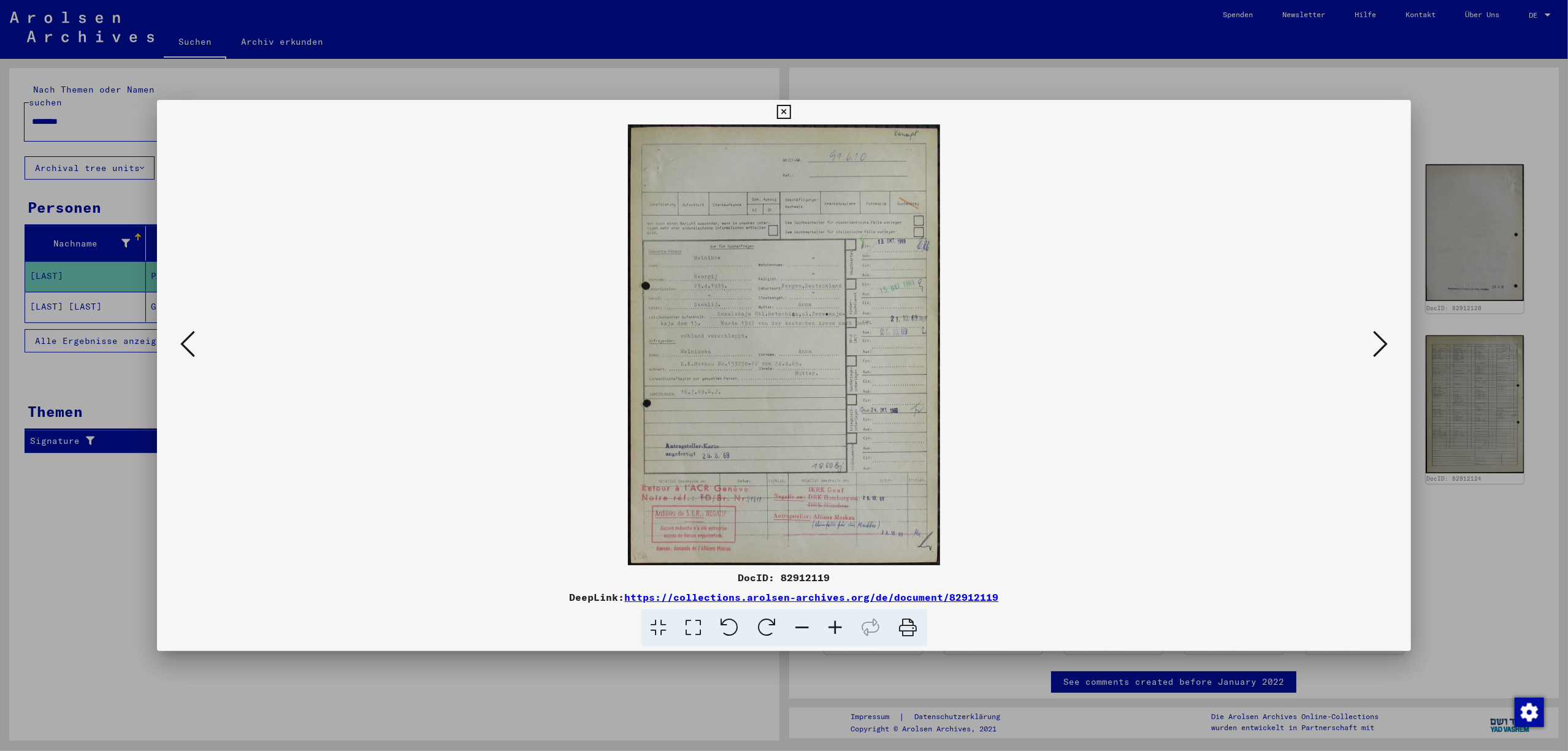 click at bounding box center [908, 628] 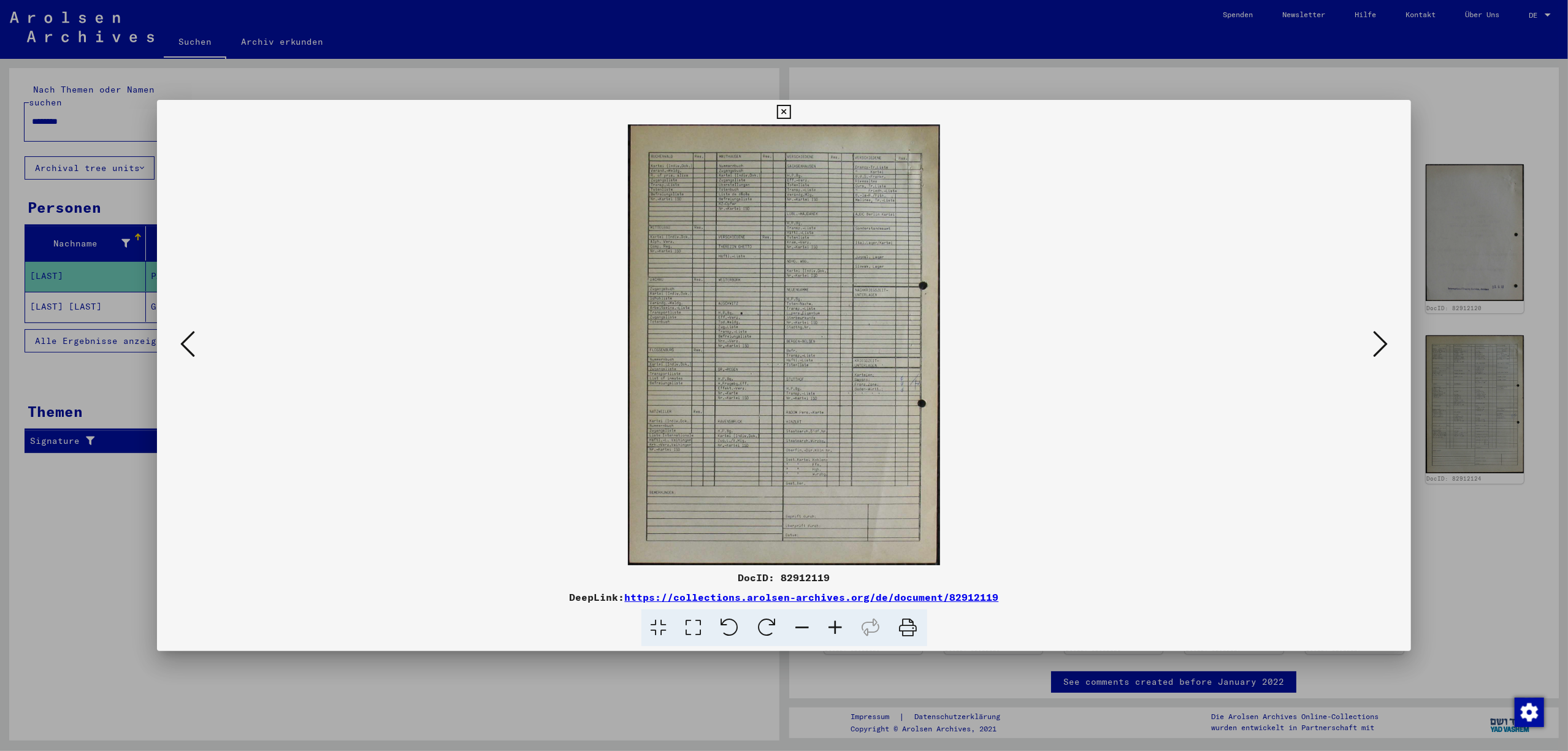 click at bounding box center (908, 628) 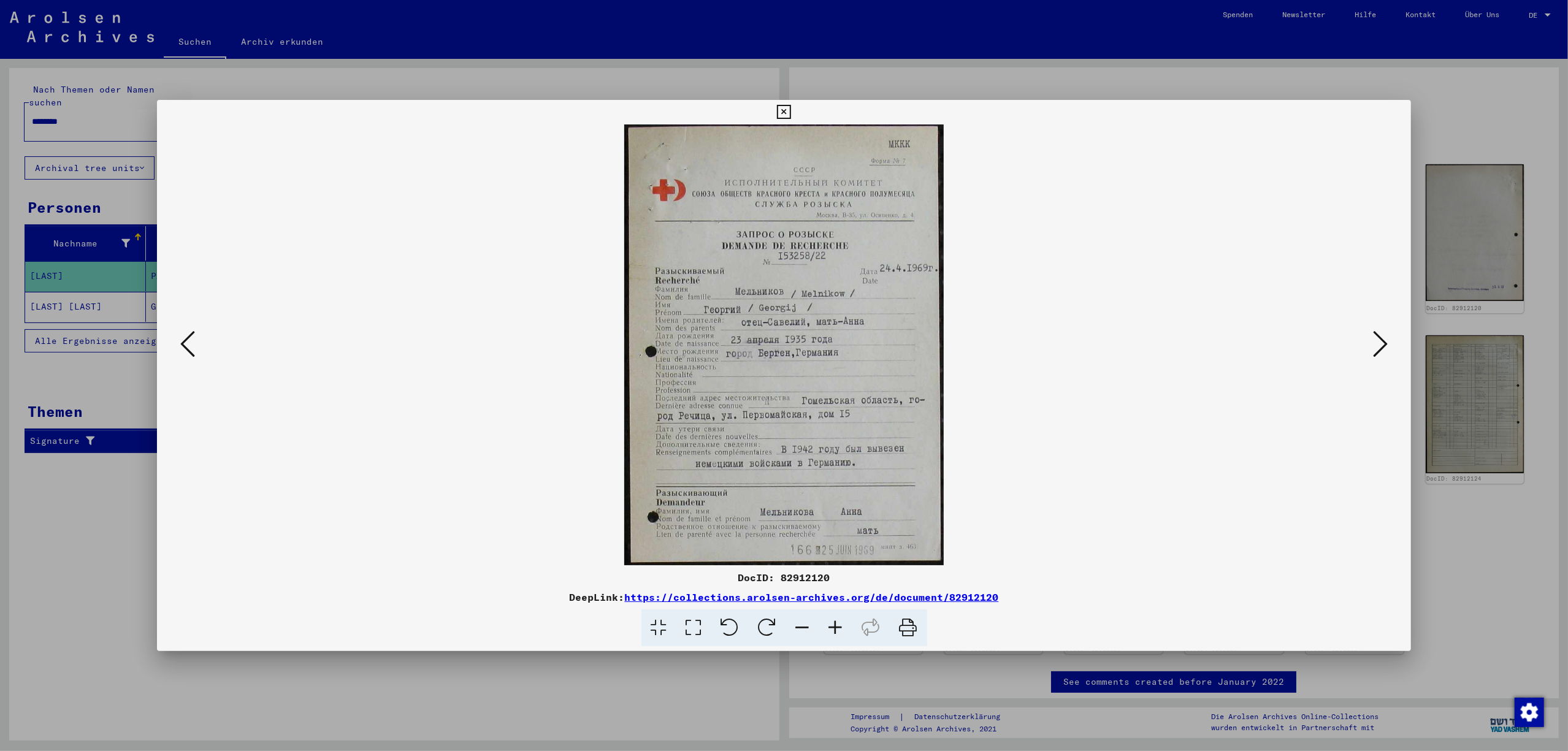 click at bounding box center [908, 628] 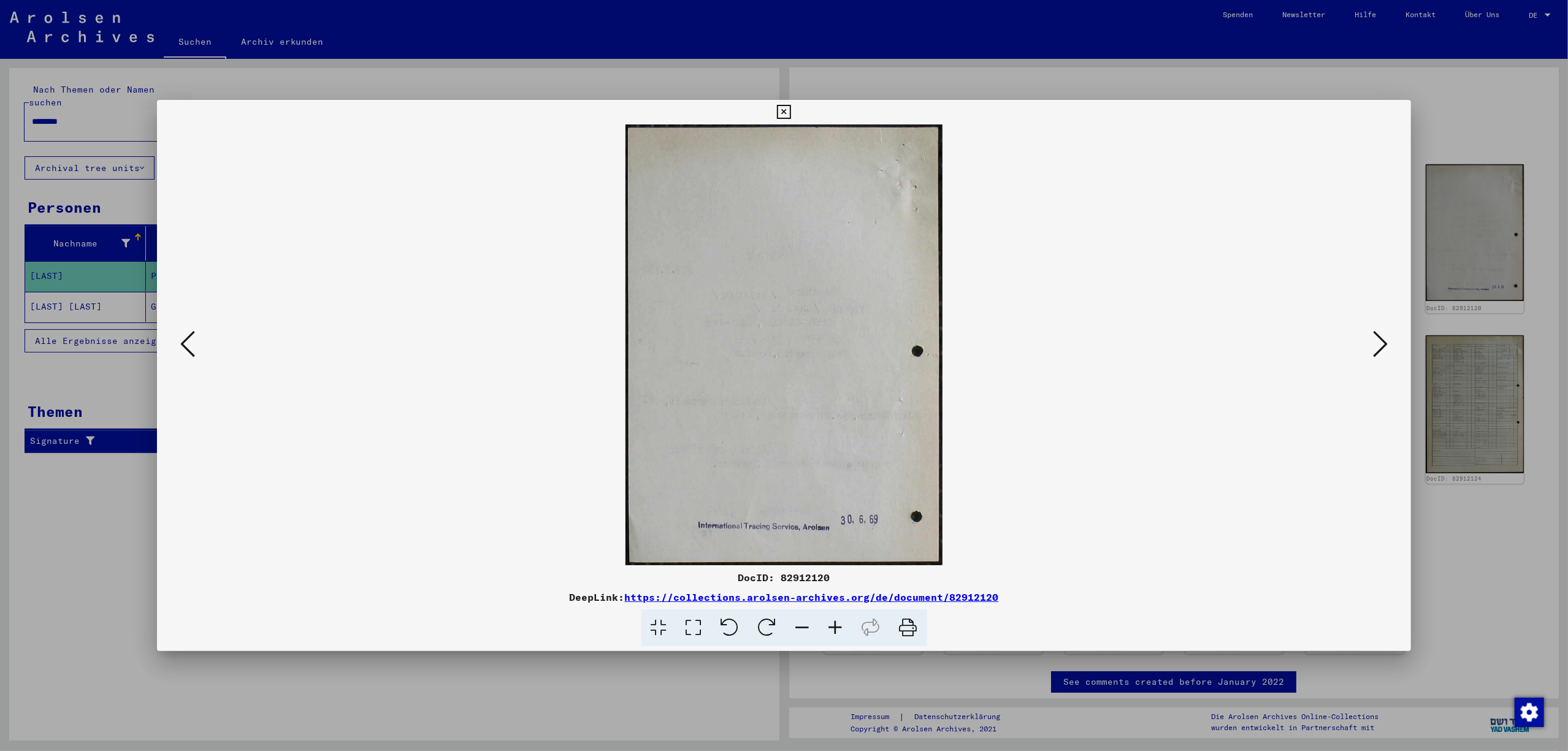 click at bounding box center [908, 628] 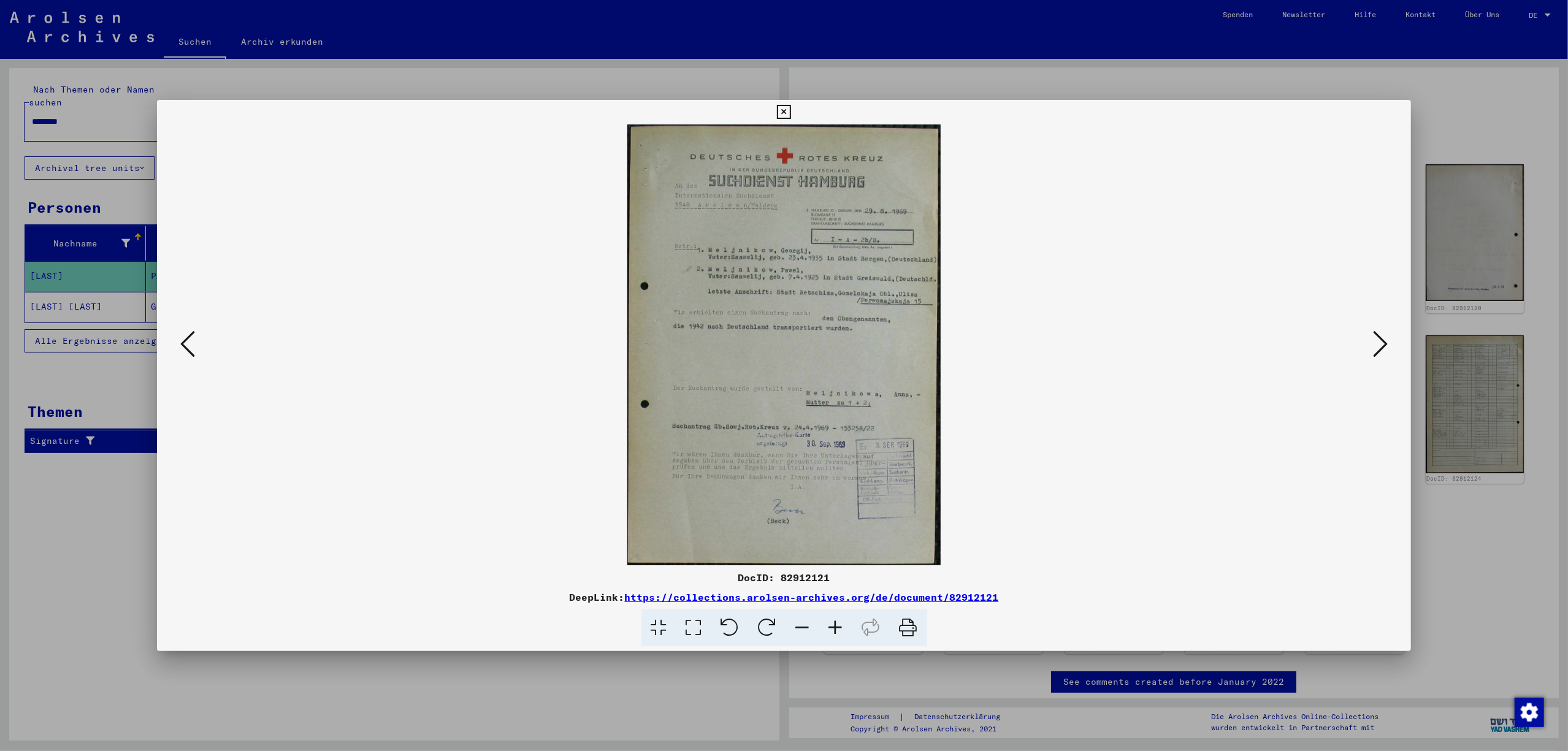 click at bounding box center (908, 628) 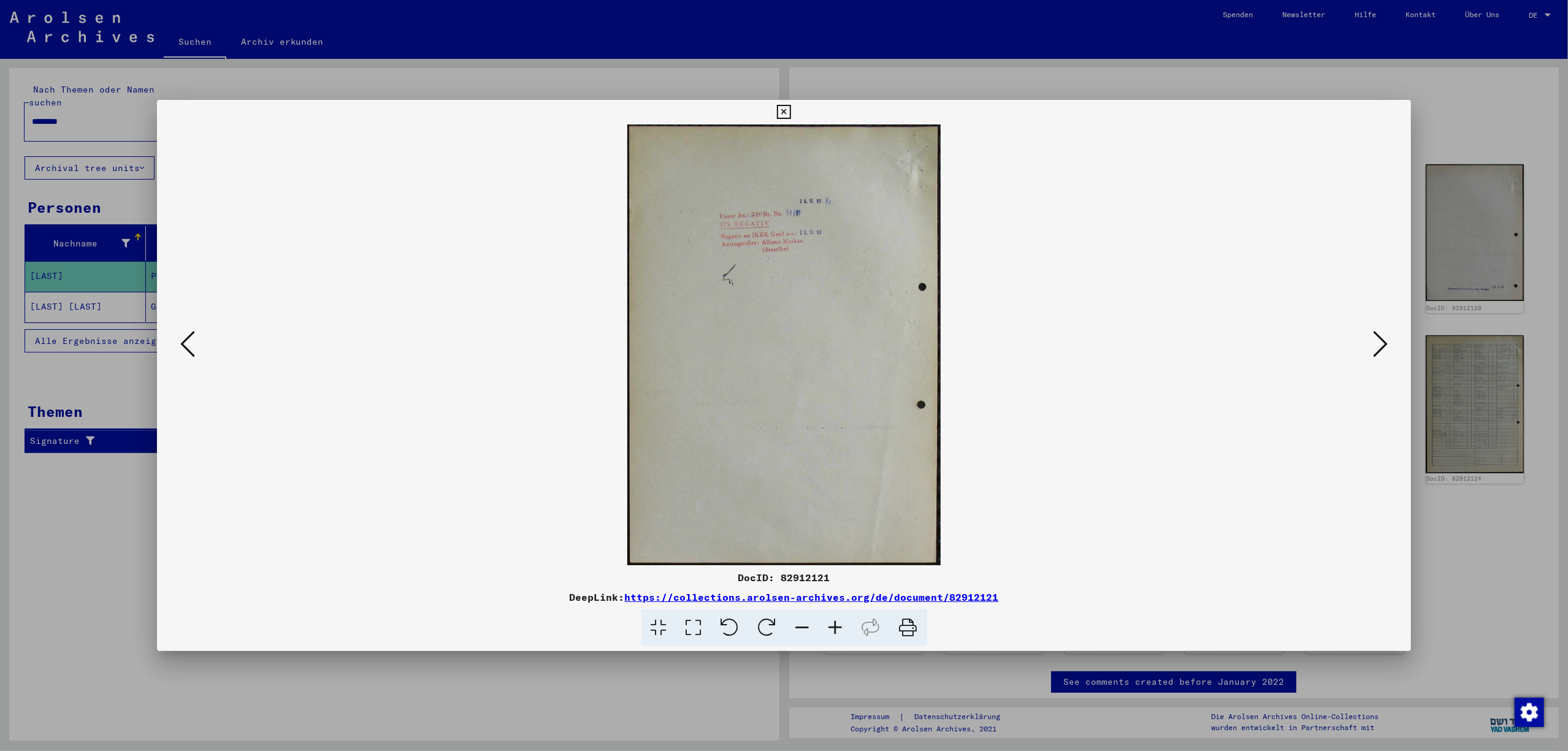 click at bounding box center (908, 628) 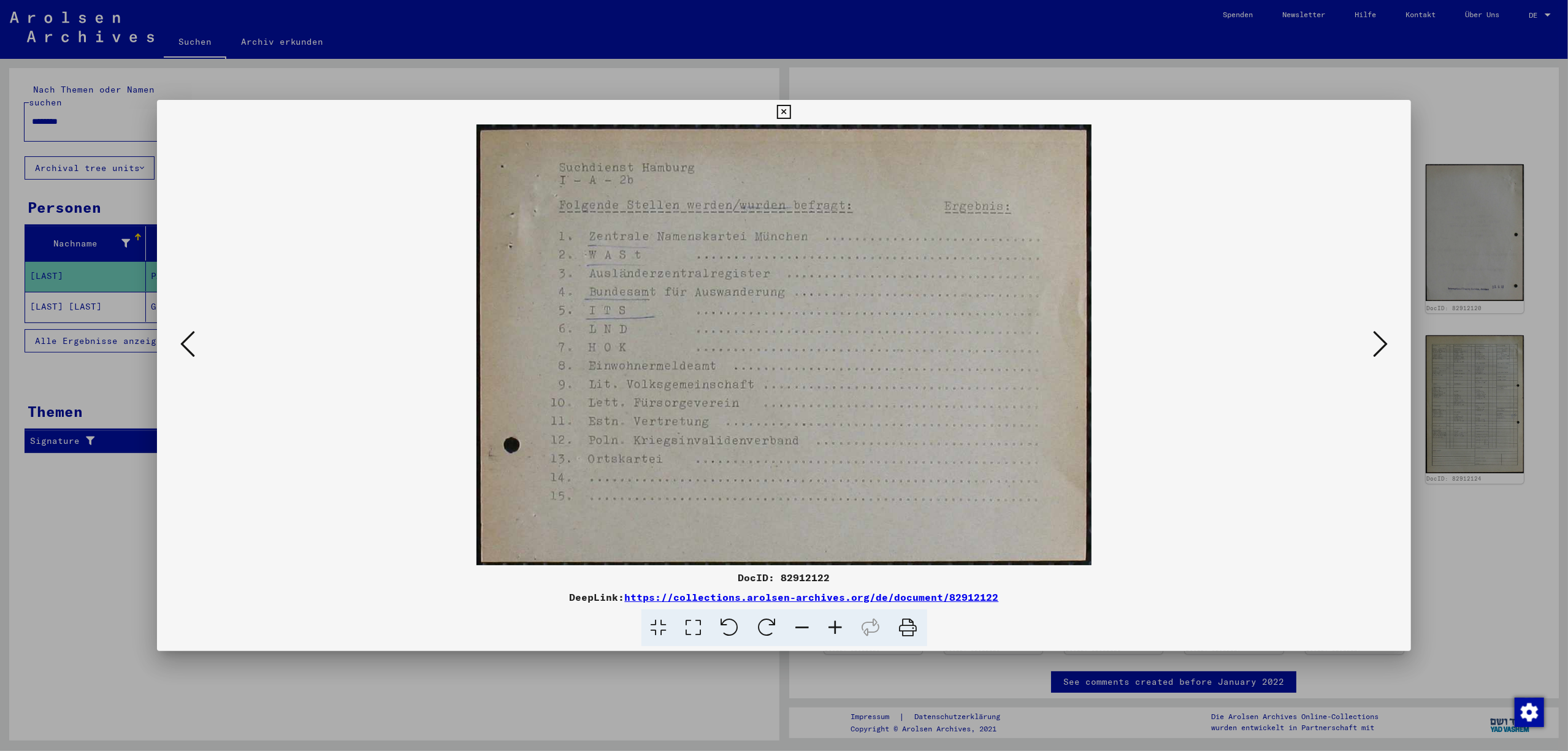 click at bounding box center [908, 628] 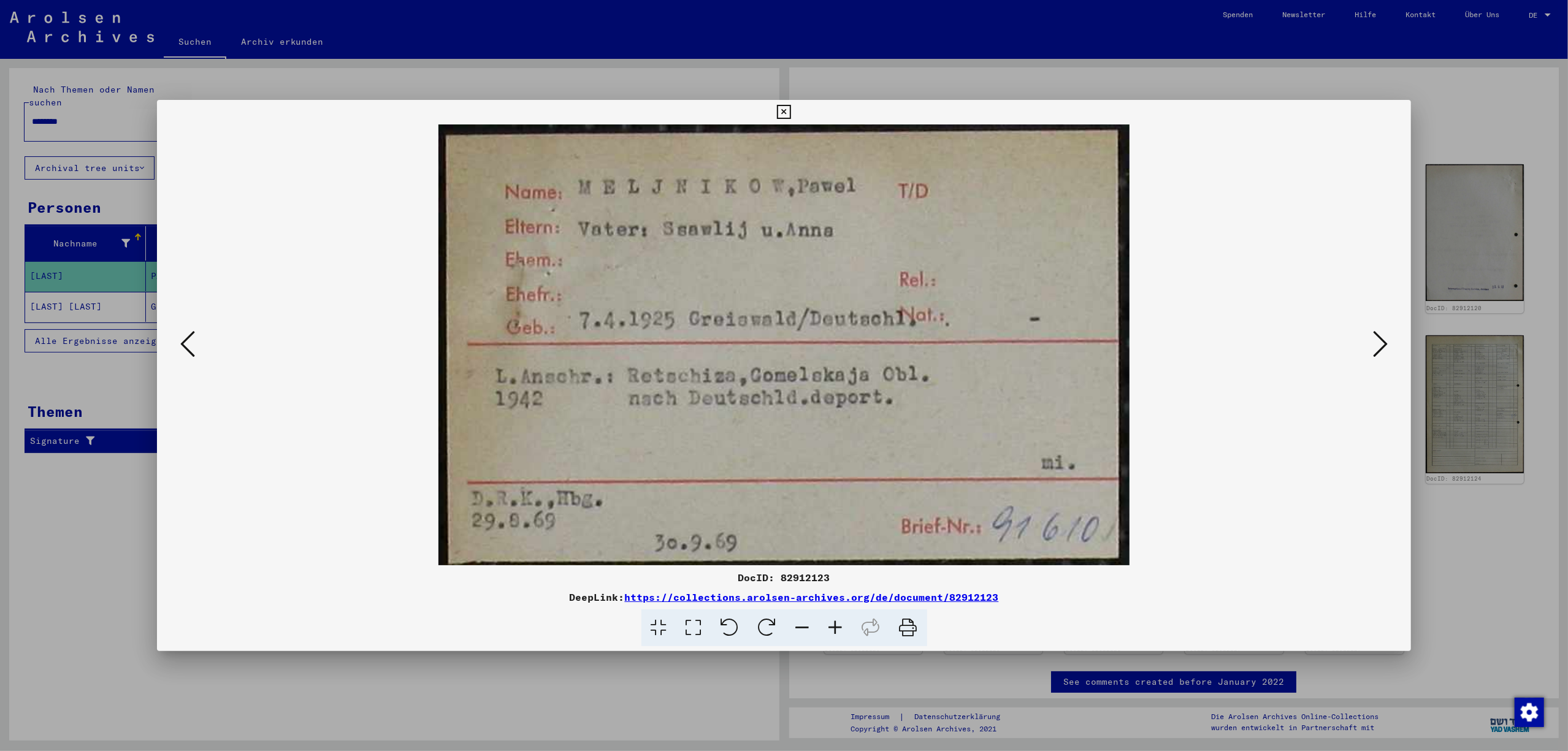 click at bounding box center [784, 375] 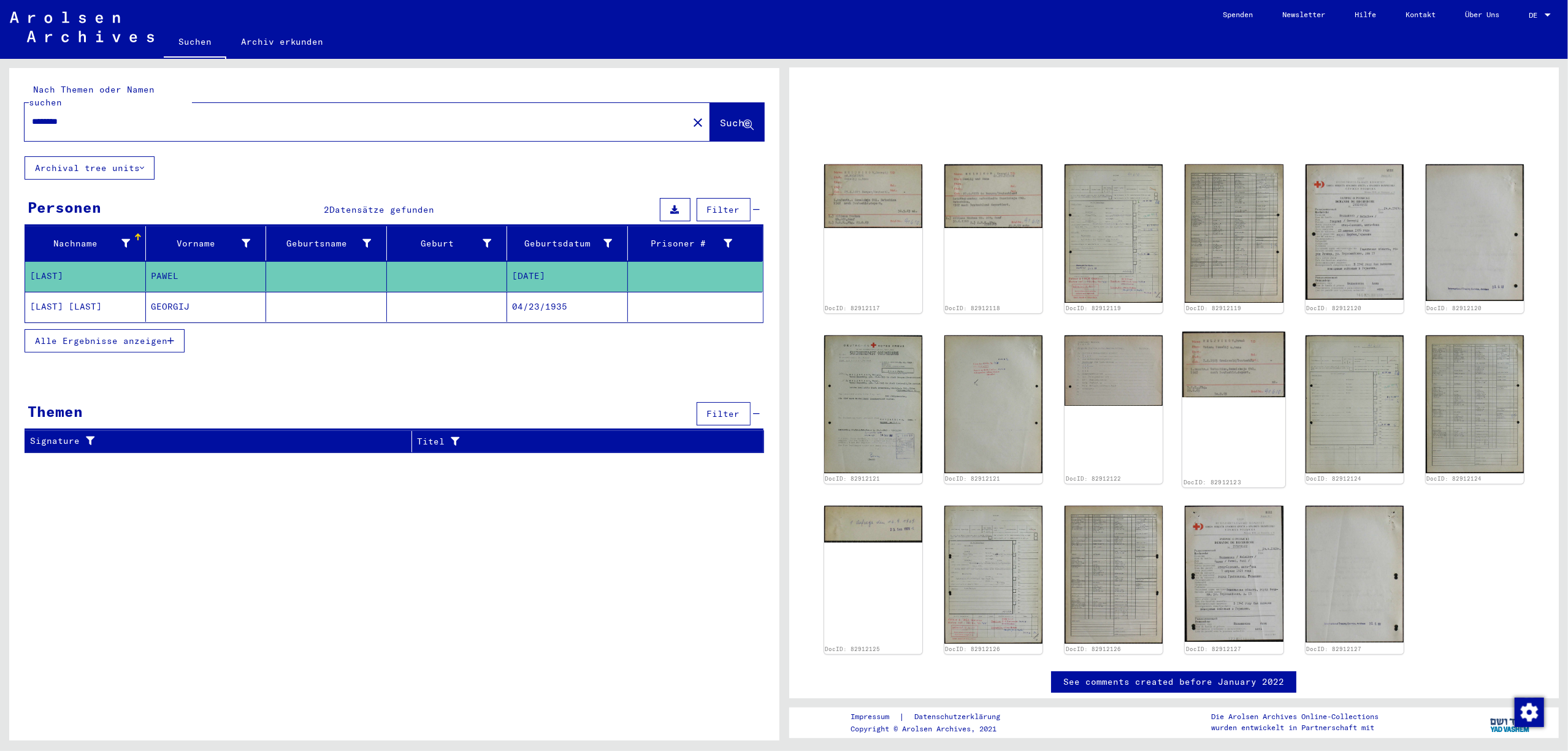 click on "DocID: 82912123" at bounding box center [1234, 410] 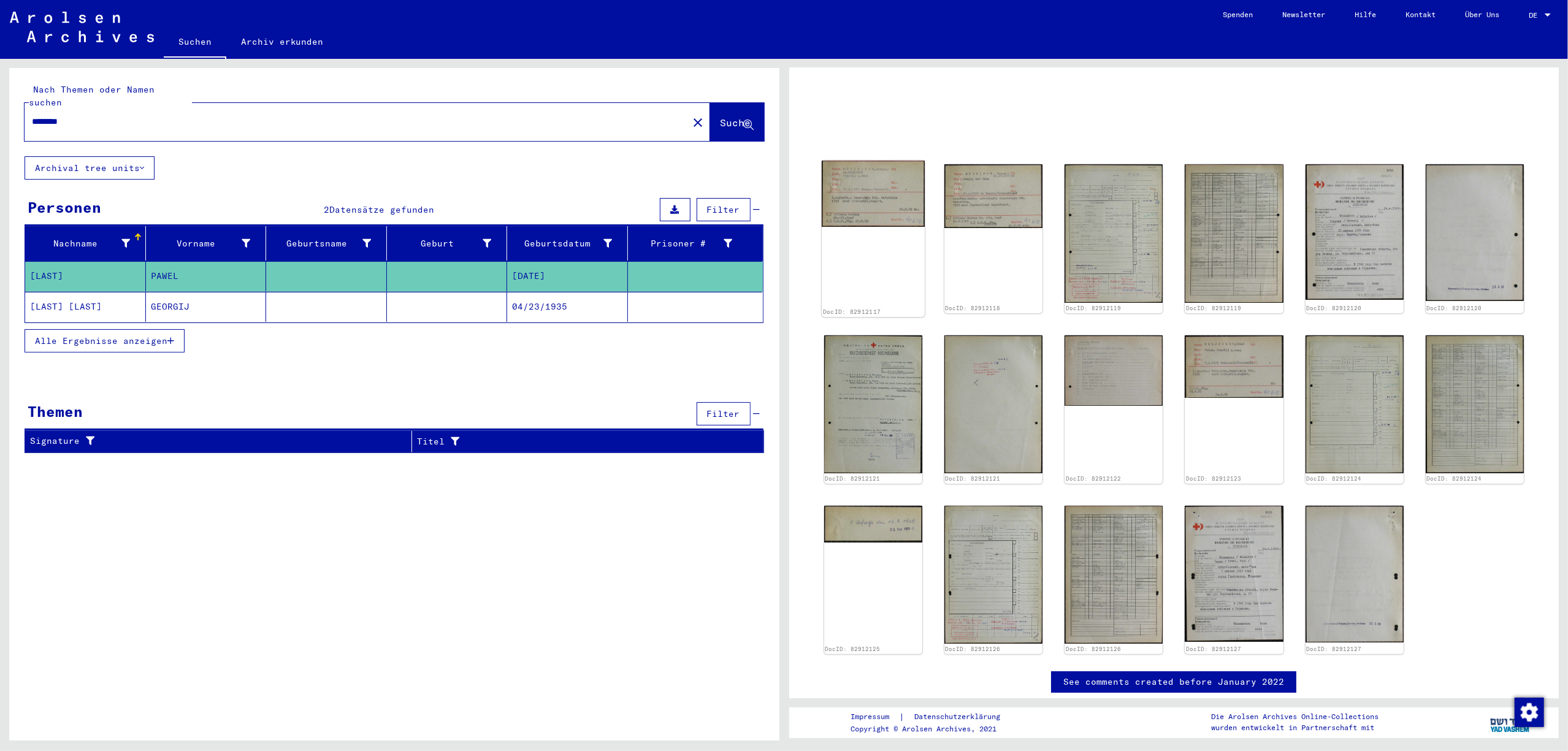 click on "DocID: 82912117" at bounding box center [873, 238] 